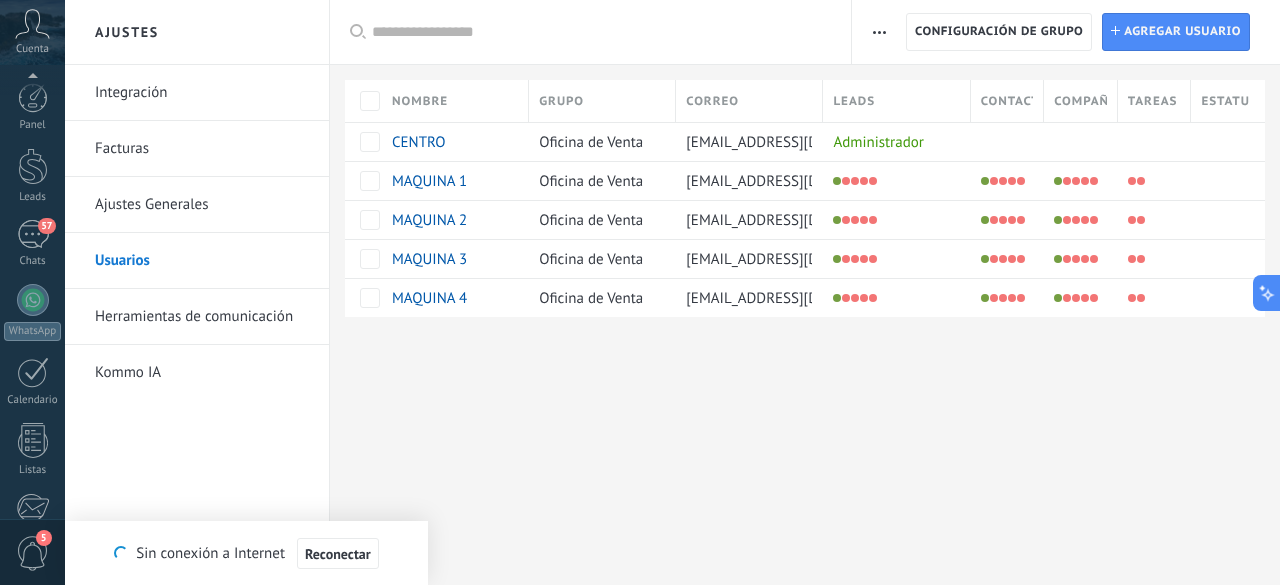 scroll, scrollTop: 0, scrollLeft: 0, axis: both 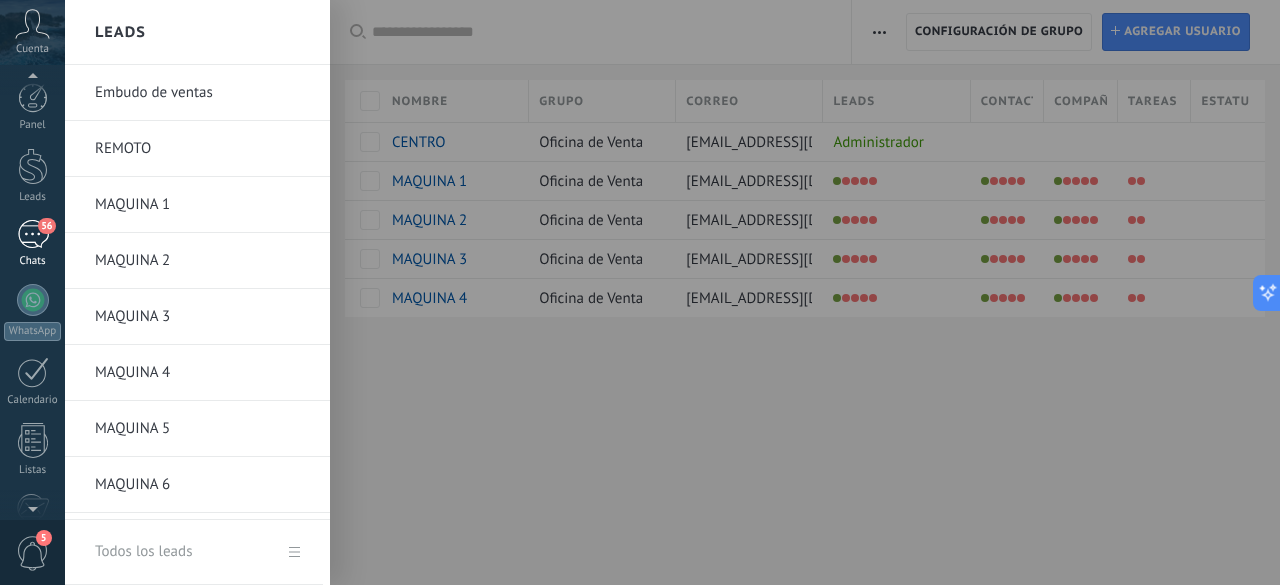 click on "56" at bounding box center [33, 234] 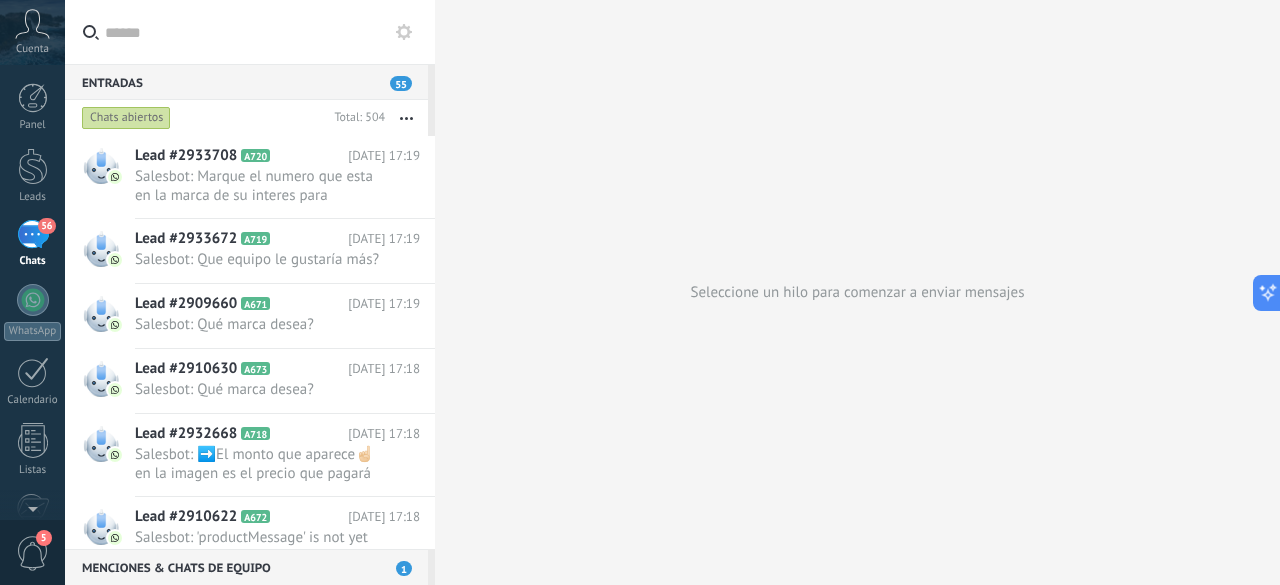 click at bounding box center [262, 32] 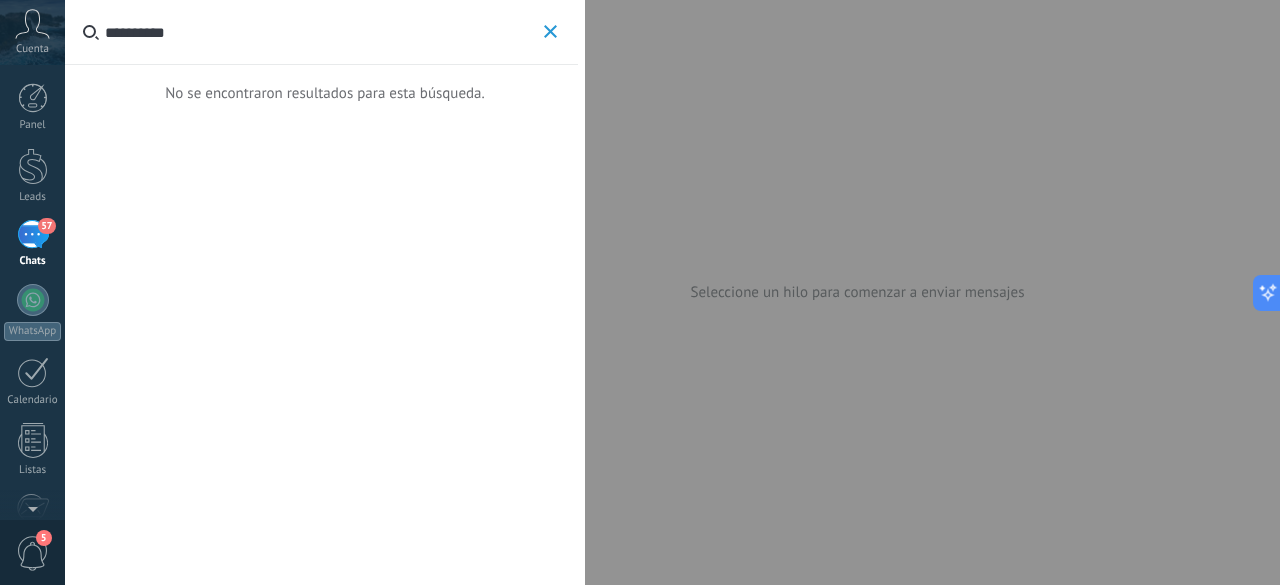 drag, startPoint x: 202, startPoint y: 34, endPoint x: 0, endPoint y: 21, distance: 202.41788 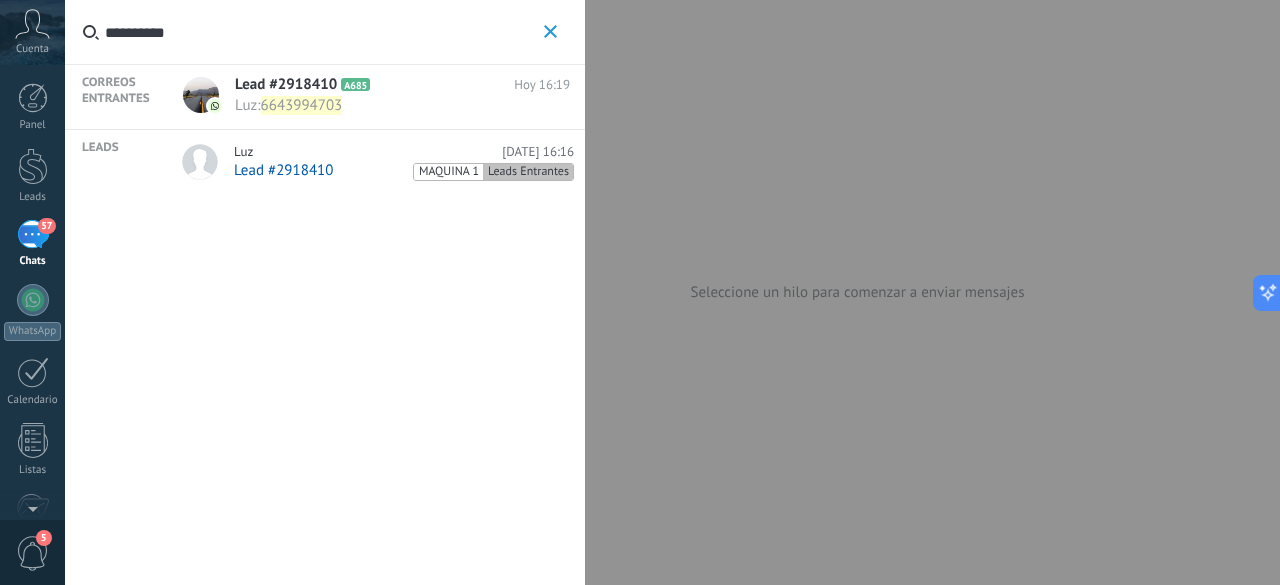 type on "**********" 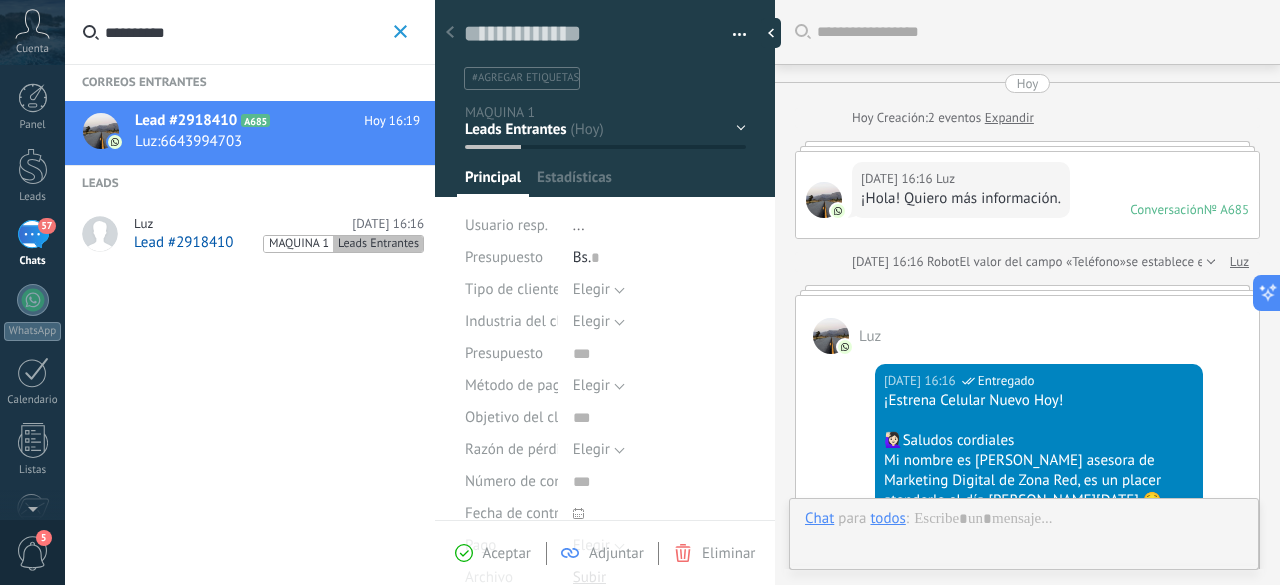 type on "**********" 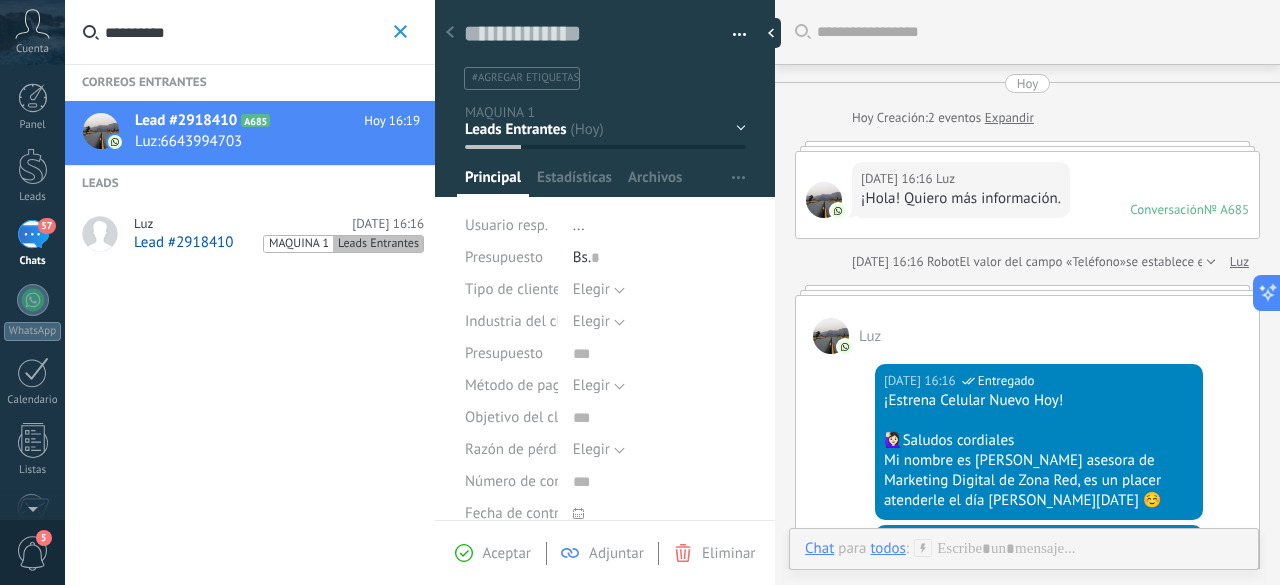 scroll, scrollTop: 30, scrollLeft: 0, axis: vertical 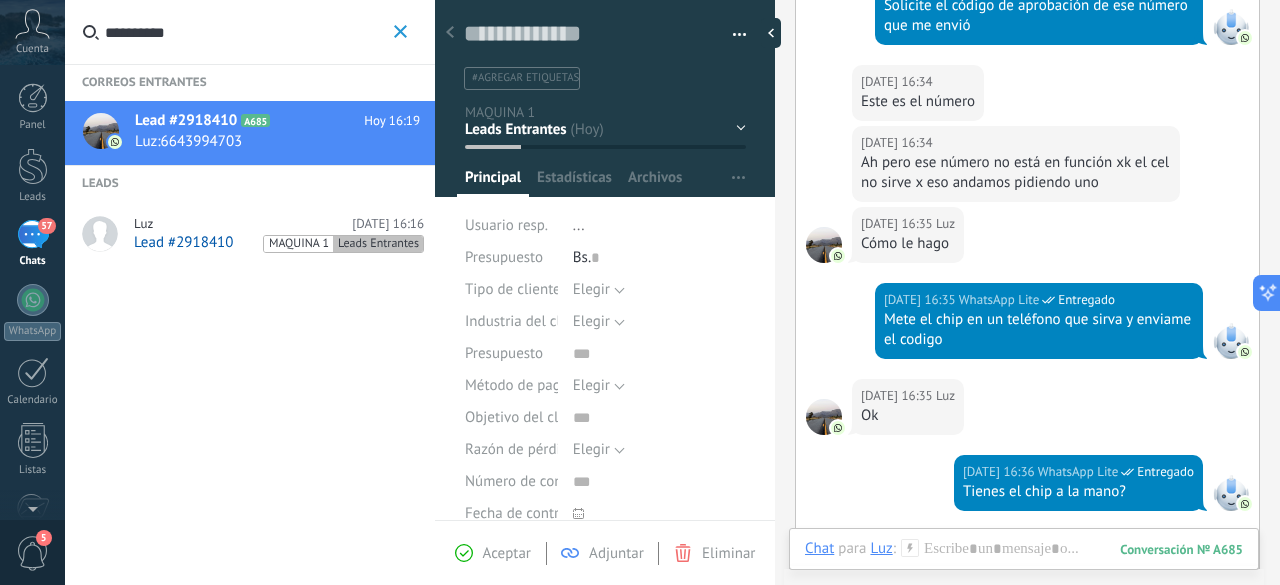 drag, startPoint x: 1050, startPoint y: 332, endPoint x: 1098, endPoint y: 325, distance: 48.507732 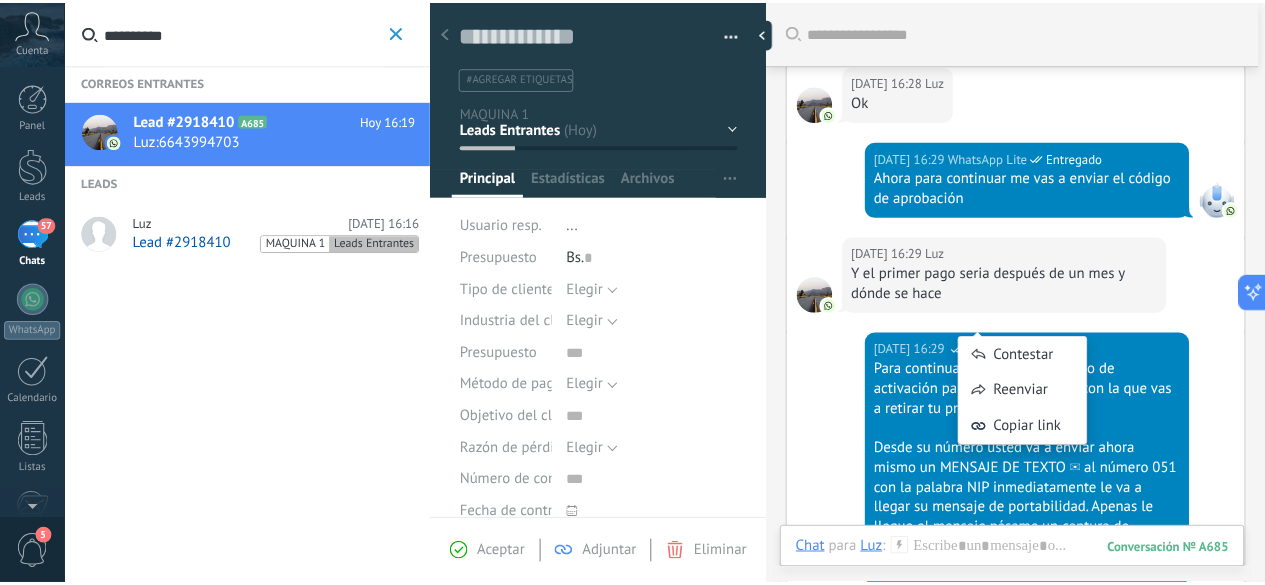 scroll, scrollTop: 4232, scrollLeft: 0, axis: vertical 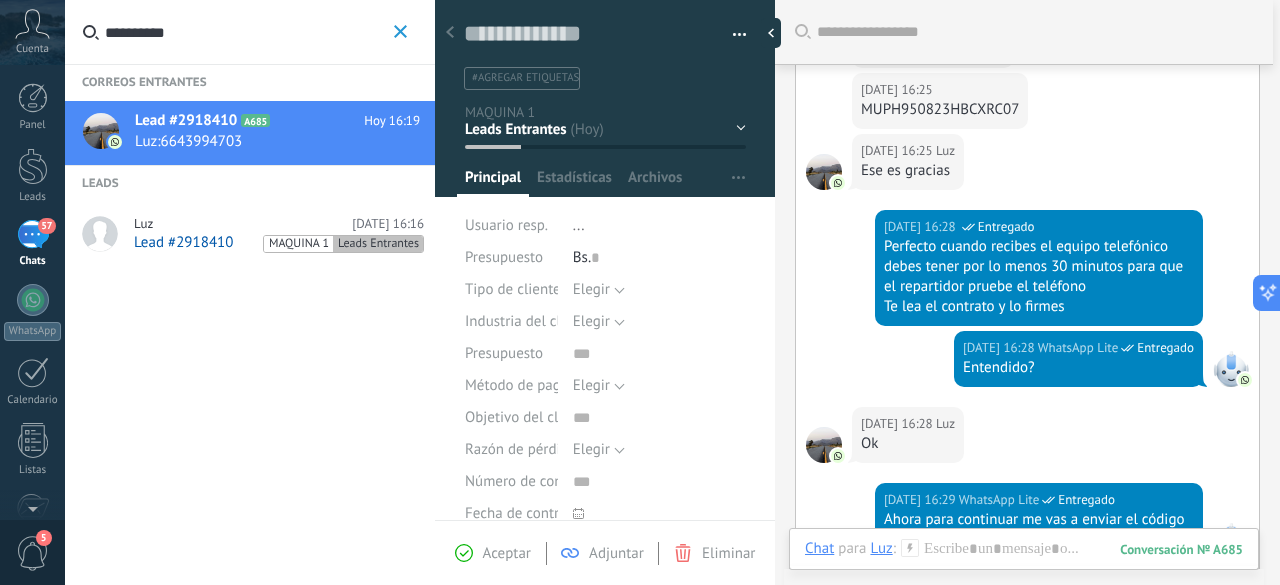 click 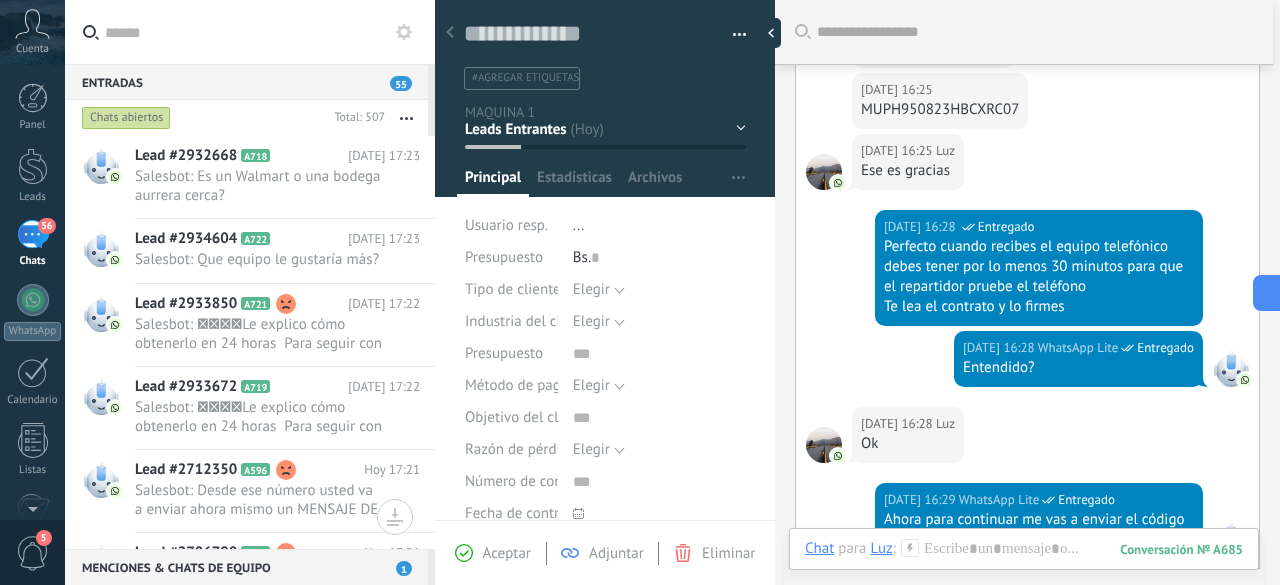 click at bounding box center (262, 32) 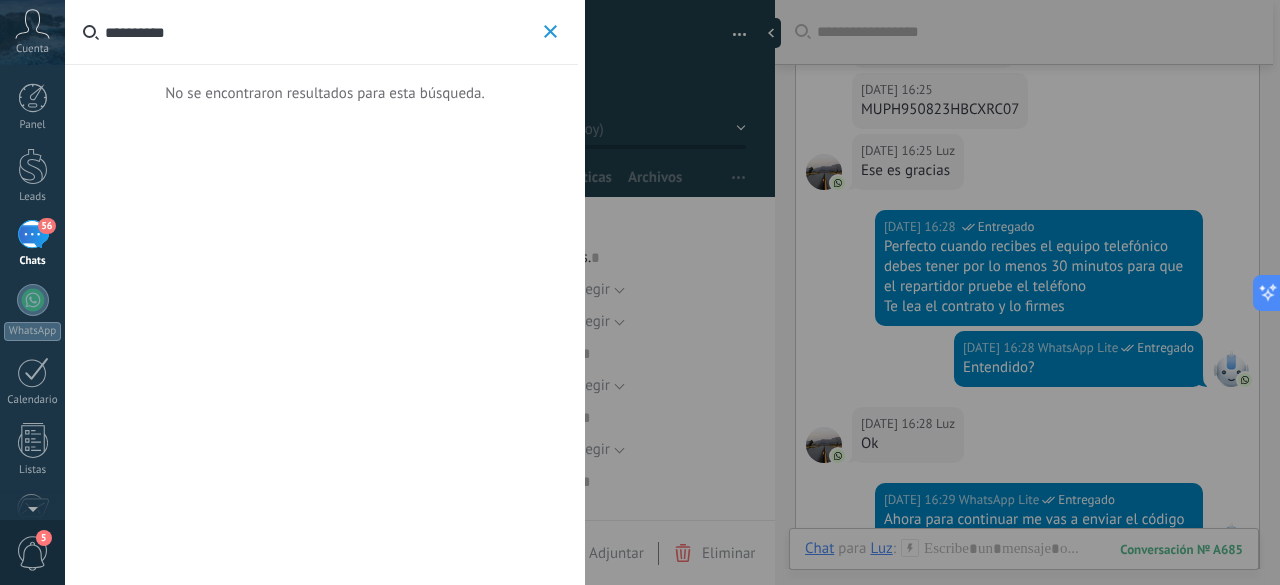 type on "**********" 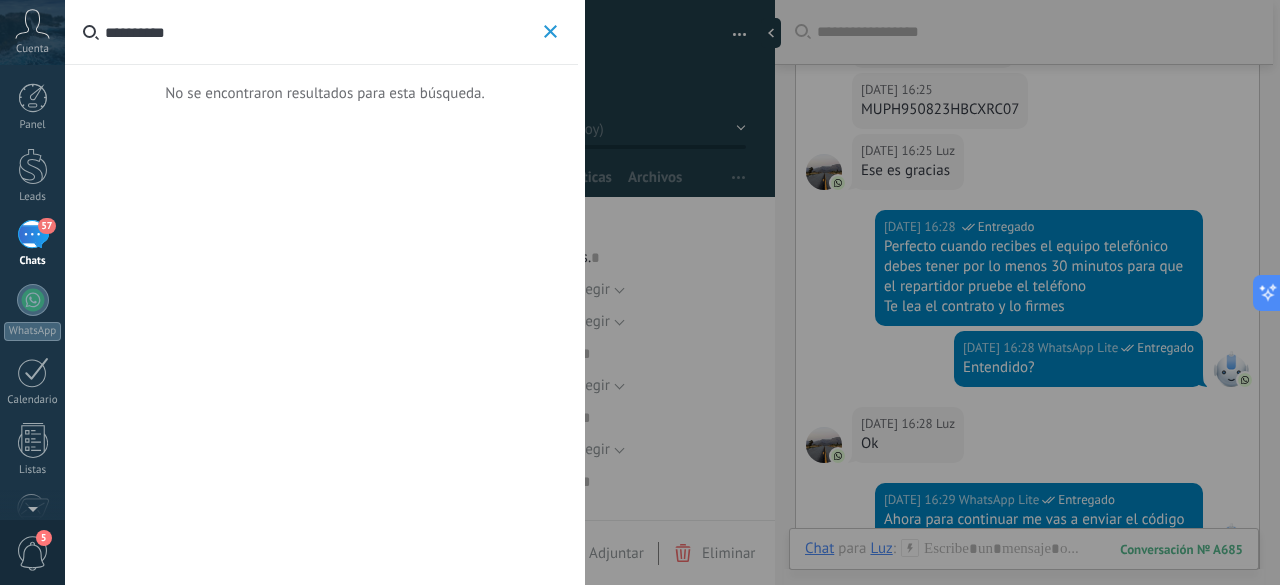 click at bounding box center [640, 292] 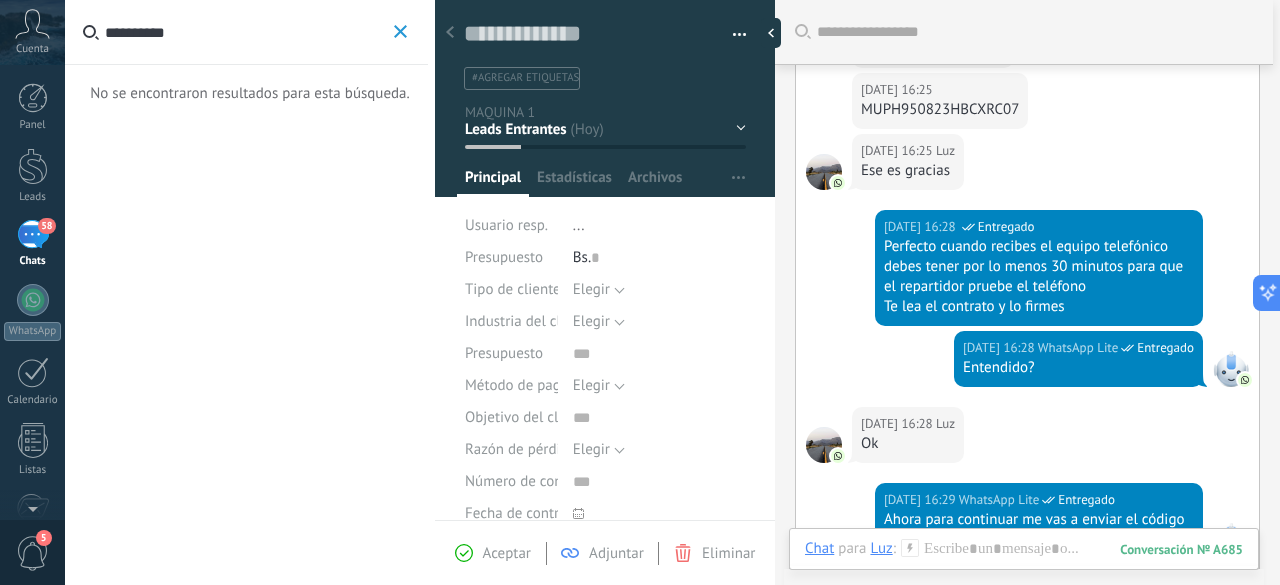 click on "58" at bounding box center (33, 234) 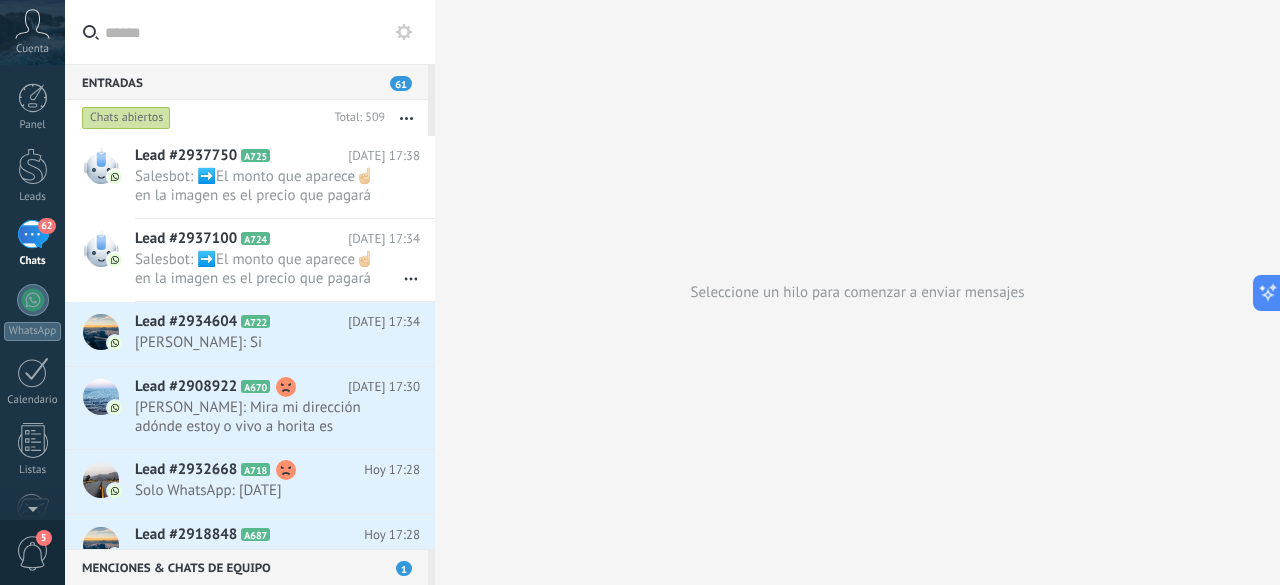 click 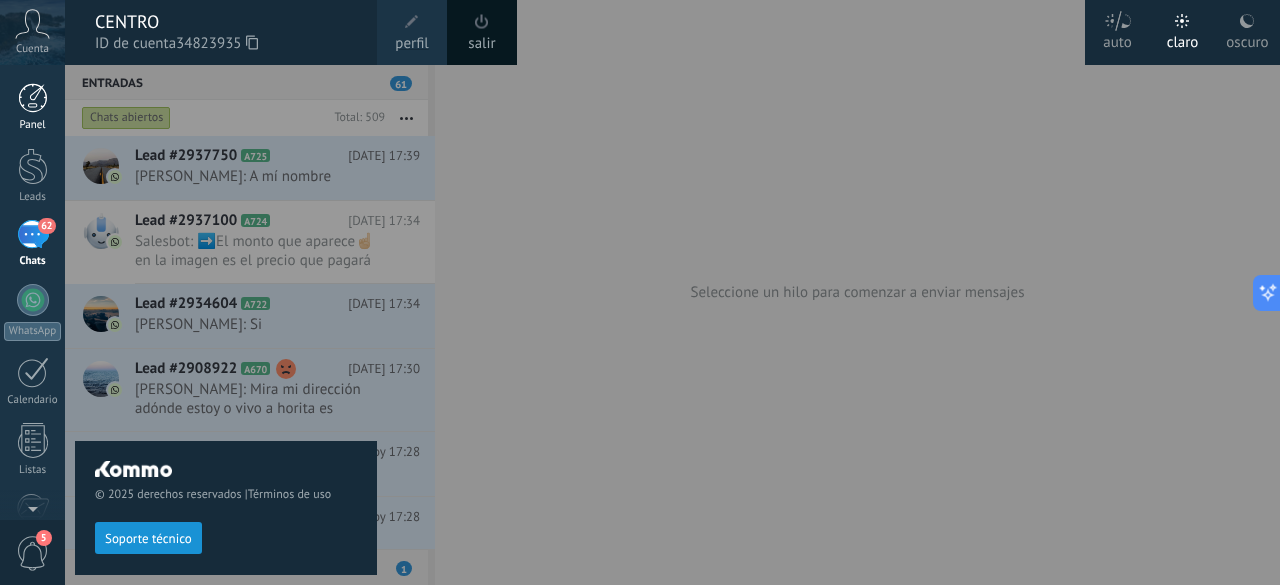 click at bounding box center [33, 98] 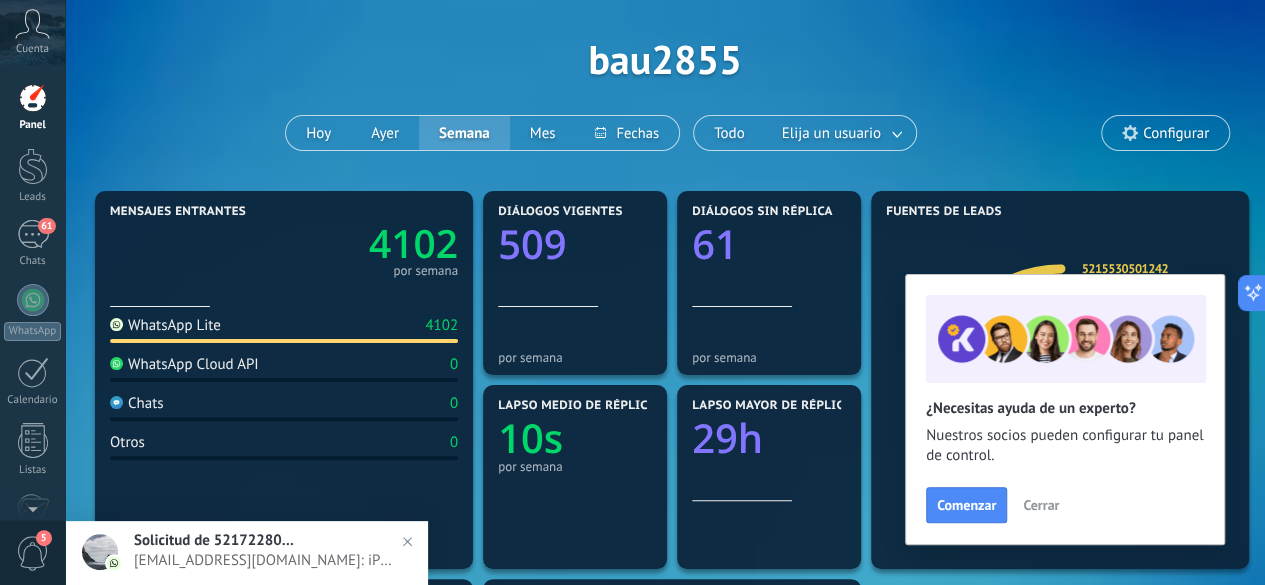 scroll, scrollTop: 100, scrollLeft: 0, axis: vertical 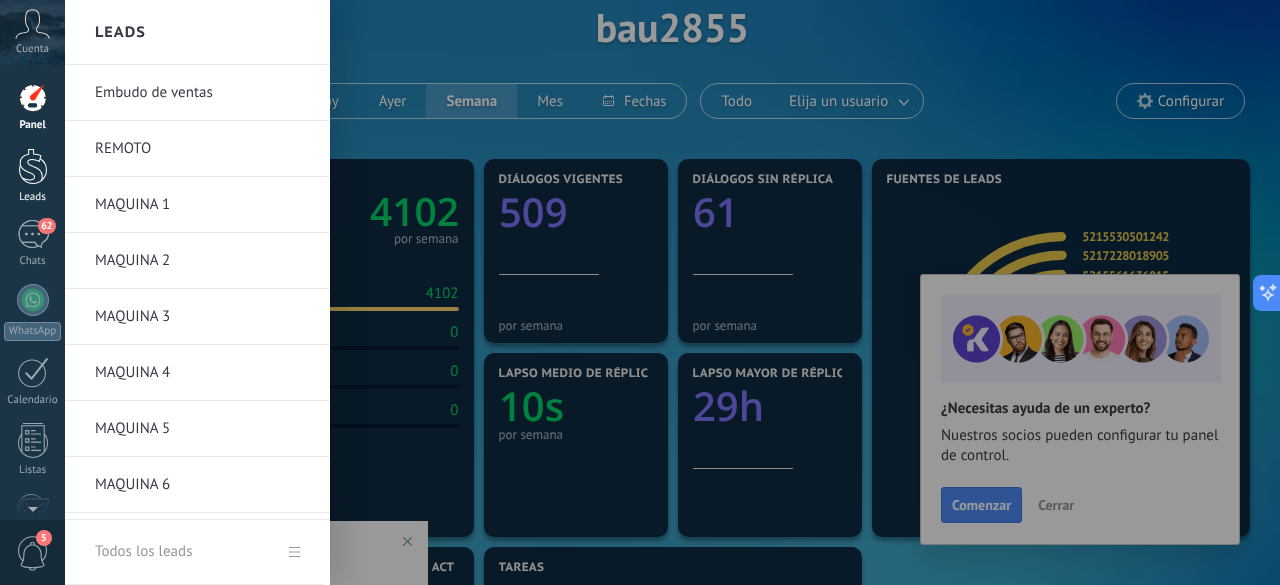 click at bounding box center (33, 166) 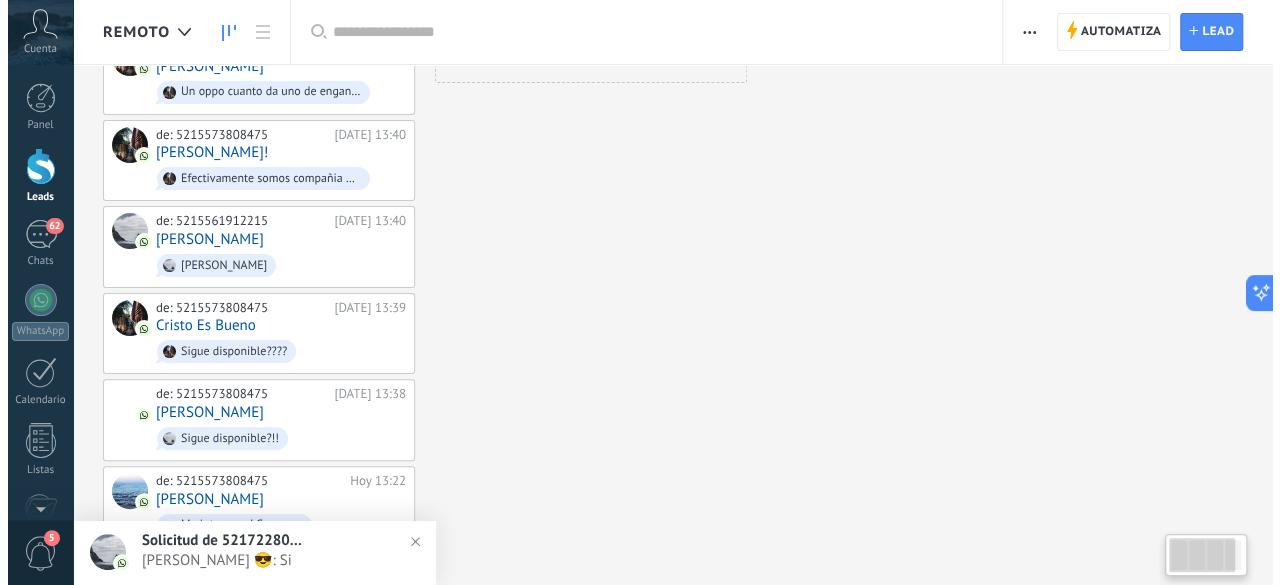 scroll, scrollTop: 0, scrollLeft: 0, axis: both 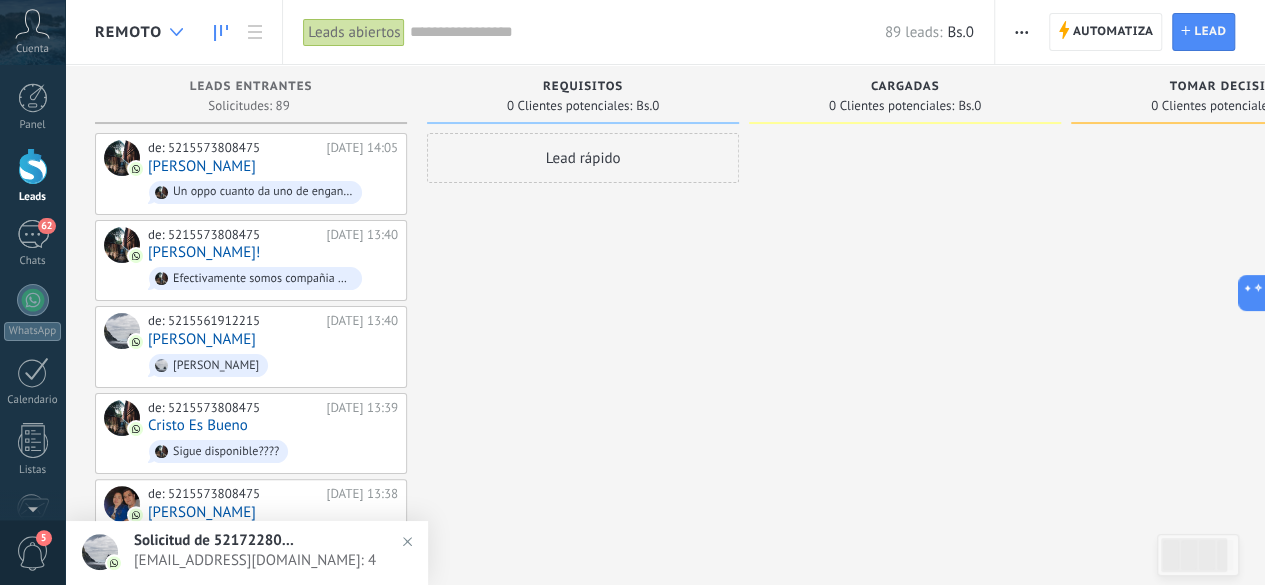 click at bounding box center [176, 32] 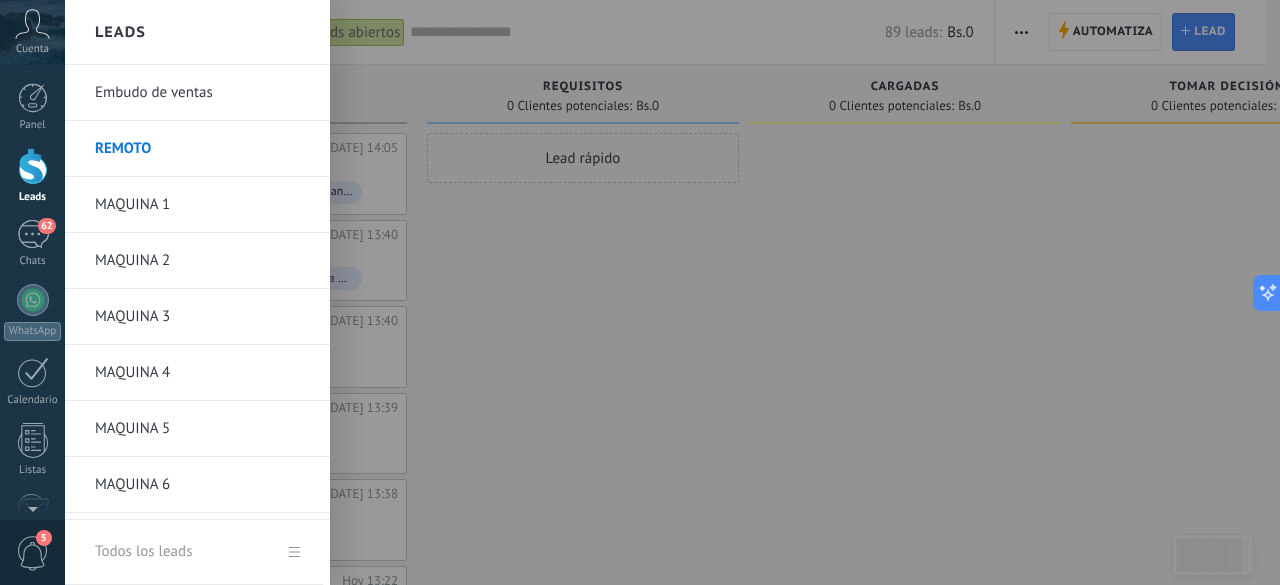 click on "MAQUINA 1" at bounding box center [202, 205] 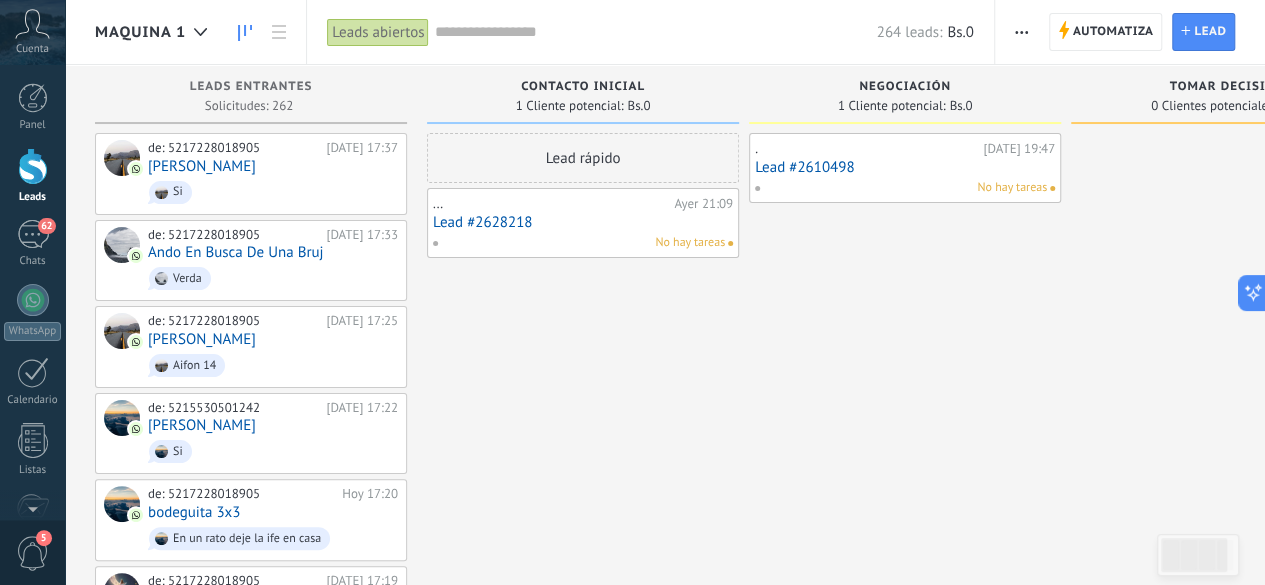 click on "MAQUINA 1" at bounding box center [156, 32] 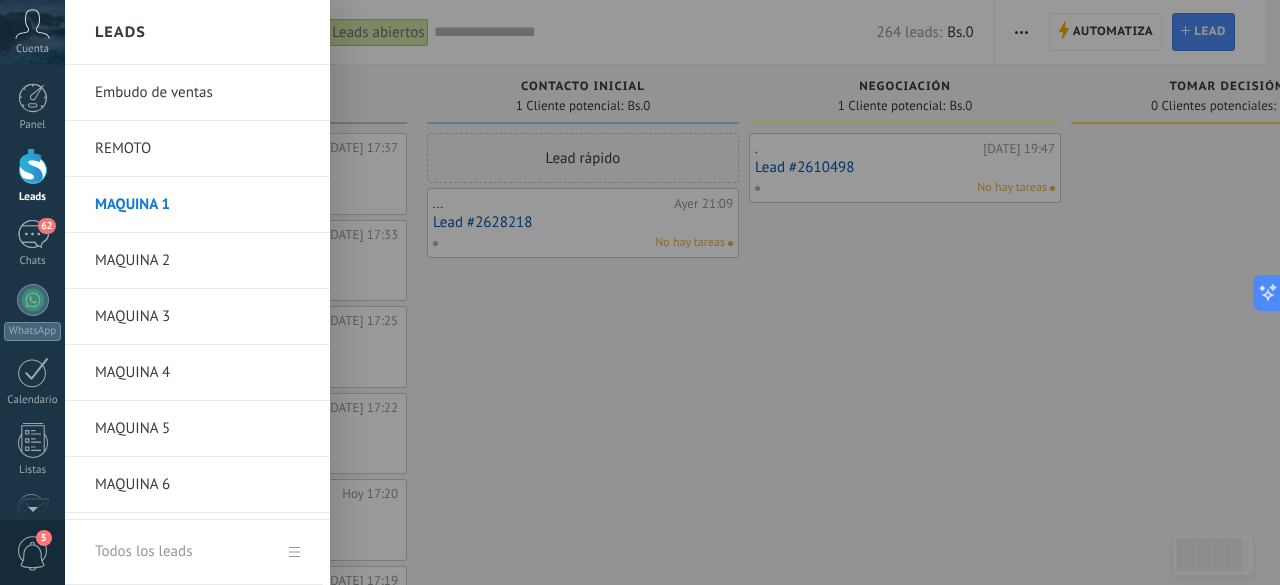 click on "MAQUINA 3" at bounding box center (202, 317) 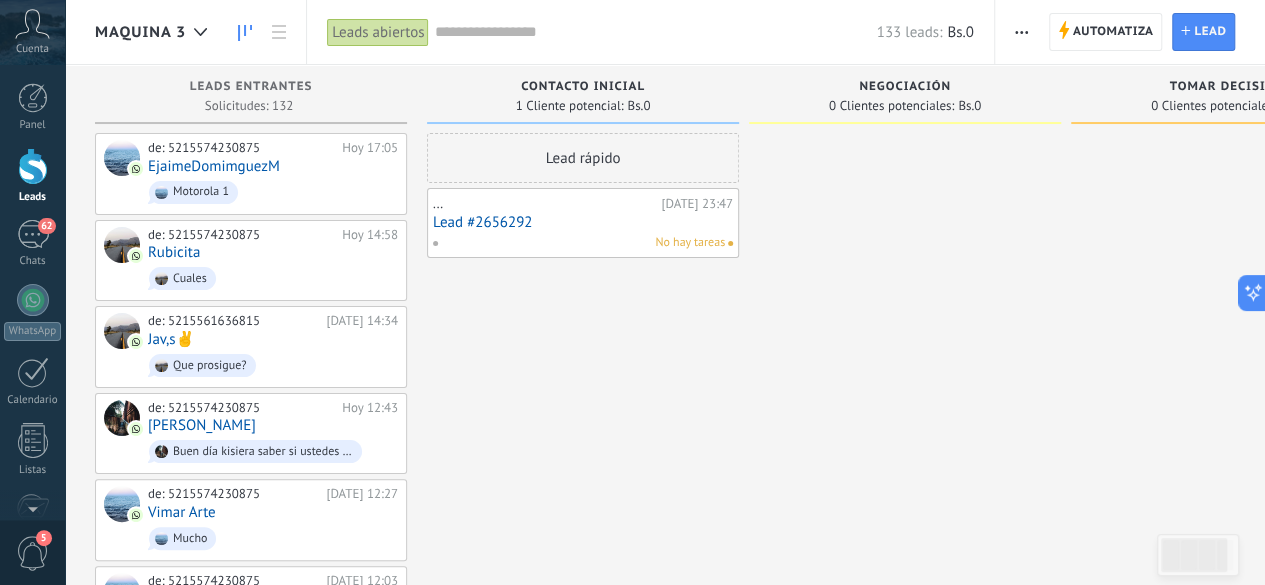 click on "MAQUINA 3" at bounding box center [140, 32] 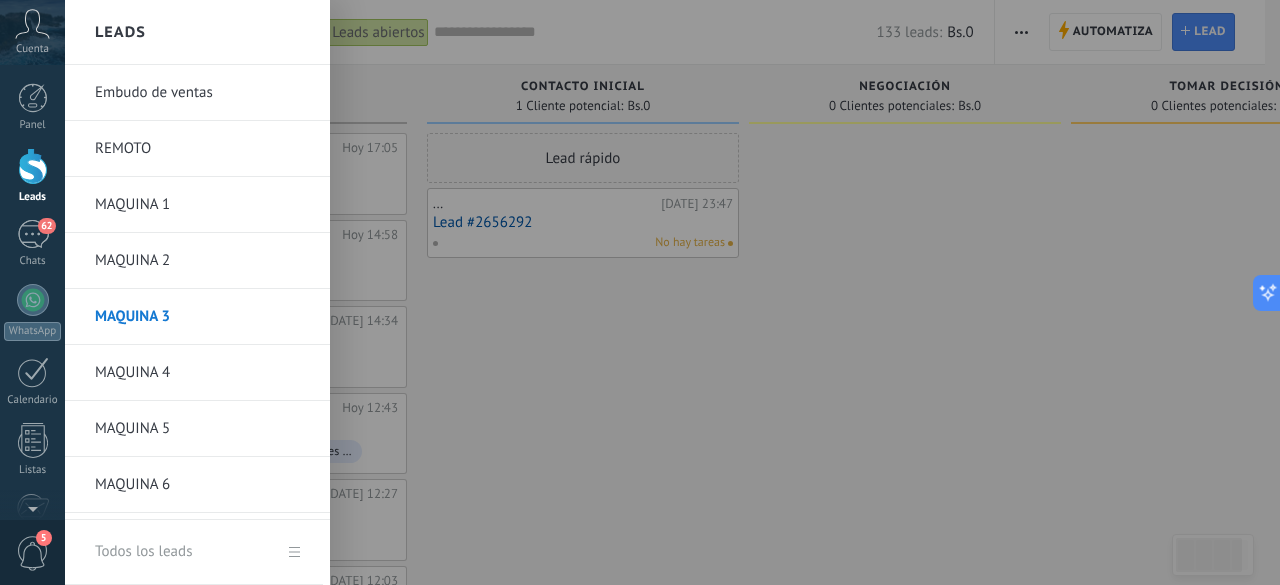 click on "MAQUINA 1" at bounding box center [202, 205] 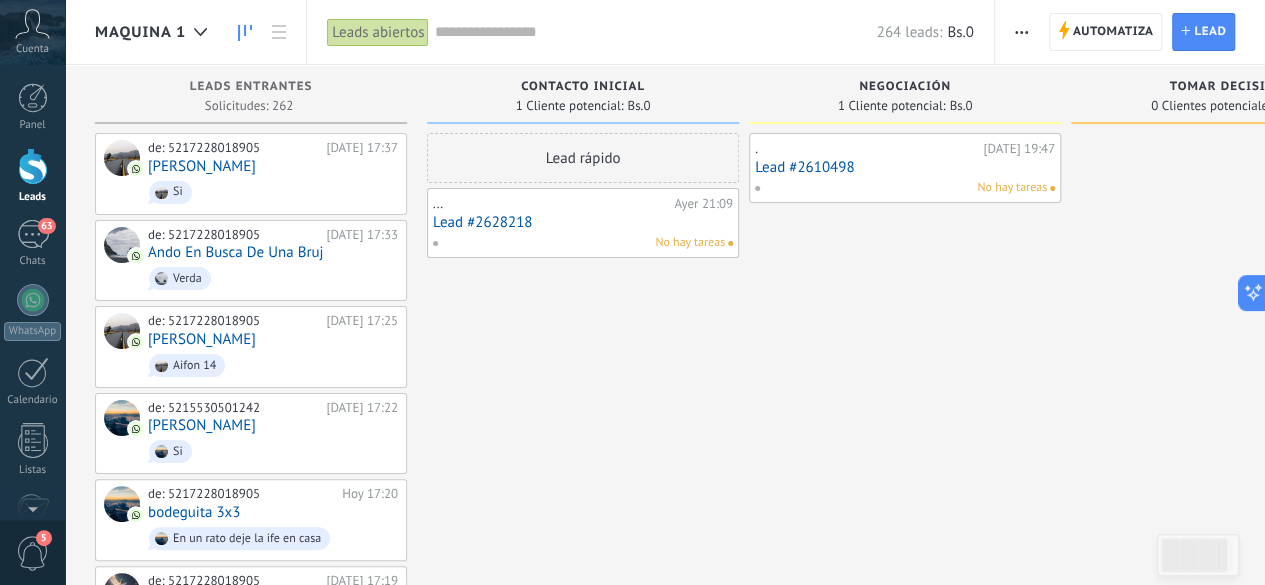 click on ". [DATE] 19:47 Lead #2610498 No hay tareas" at bounding box center [905, 996] 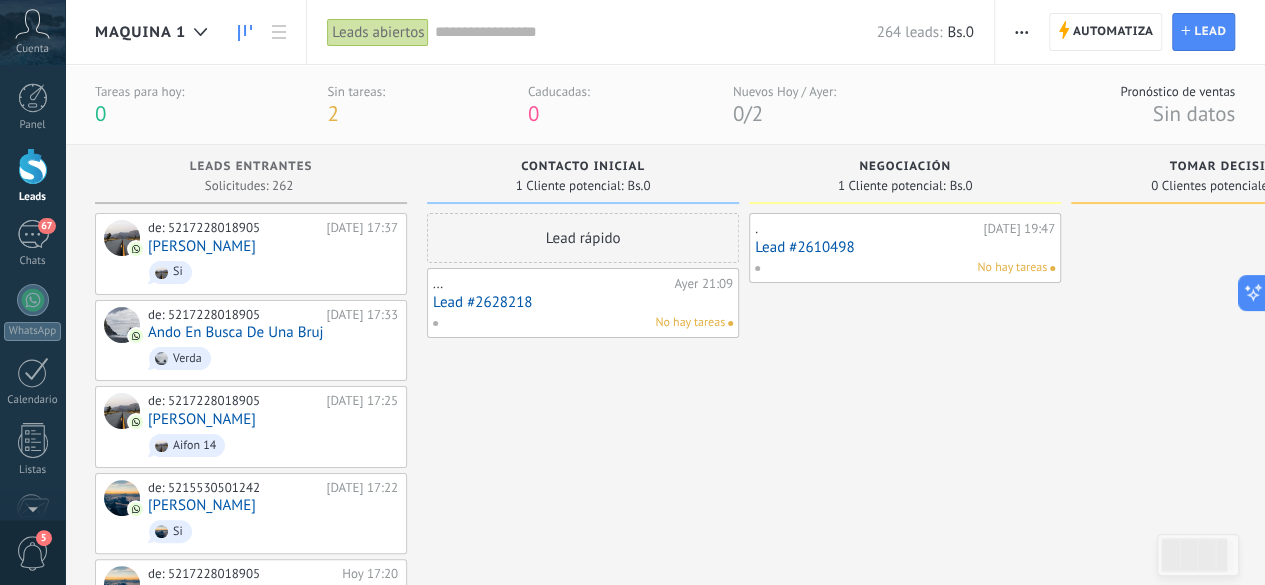 click on "MAQUINA 1" at bounding box center [140, 32] 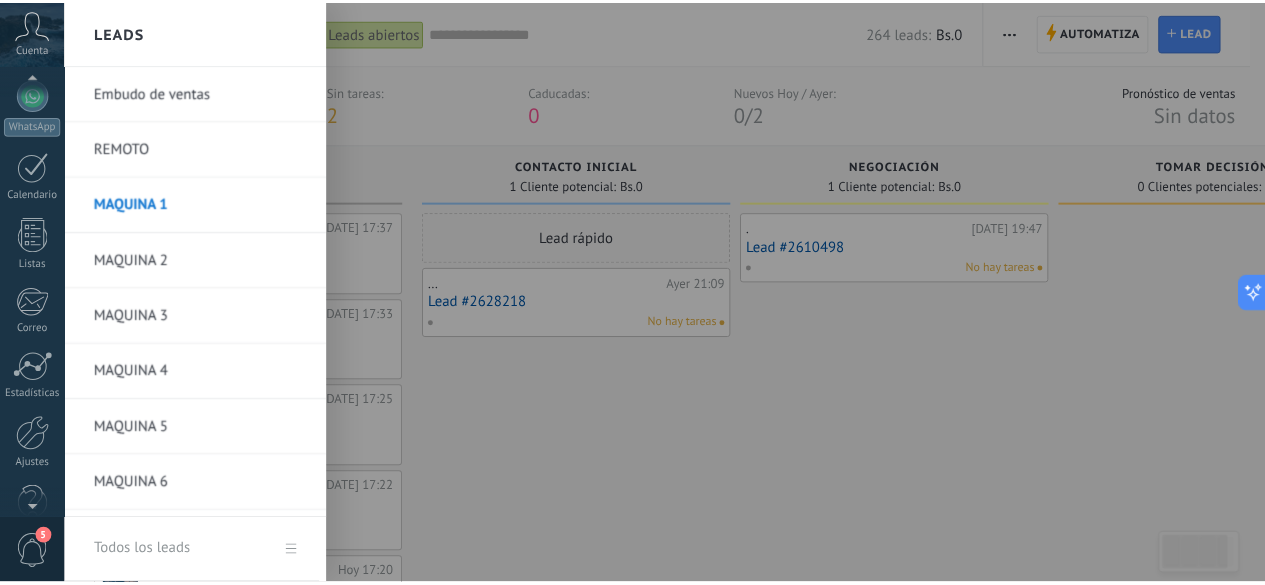 scroll, scrollTop: 245, scrollLeft: 0, axis: vertical 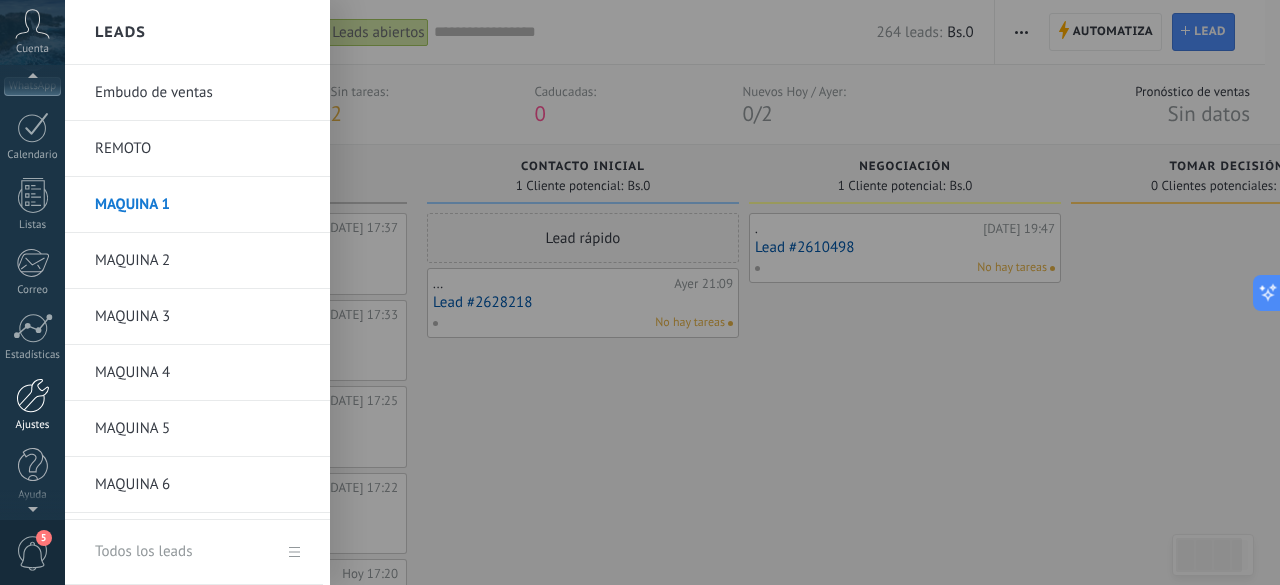 click on "Ajustes" at bounding box center (32, 405) 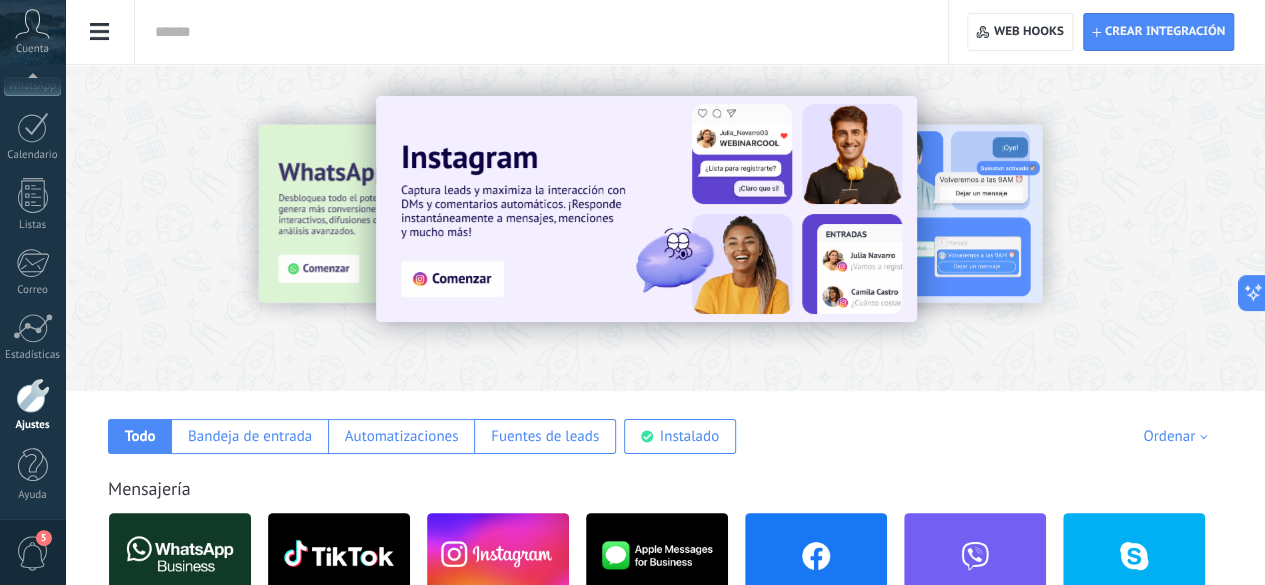 click on "Herramientas de comunicación" at bounding box center [-116, 317] 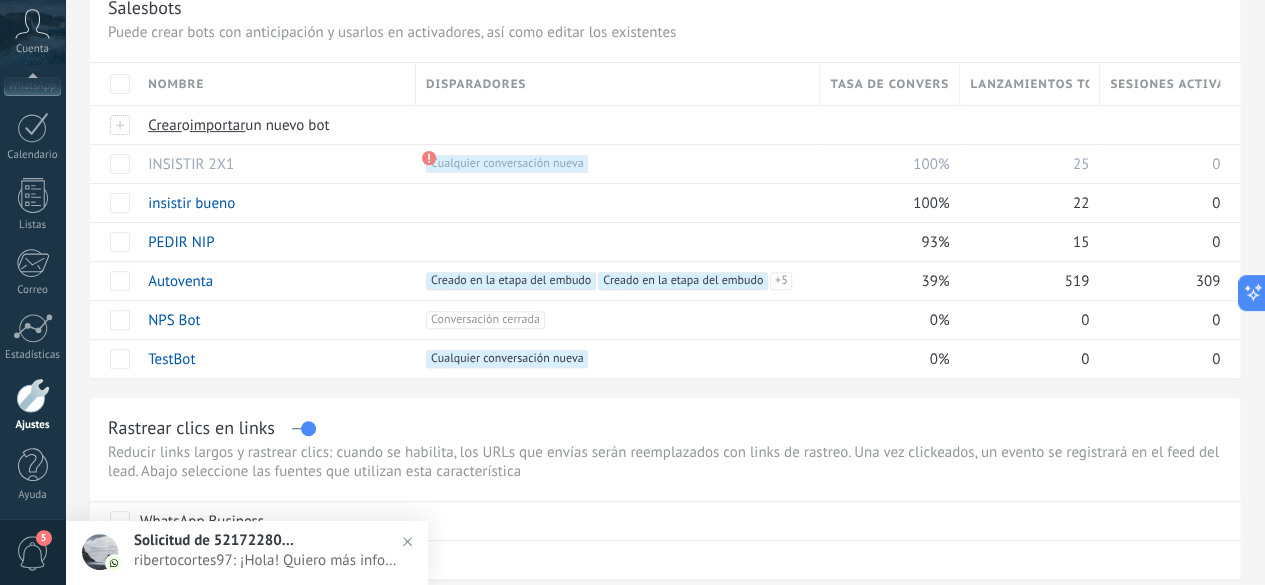 scroll, scrollTop: 58, scrollLeft: 0, axis: vertical 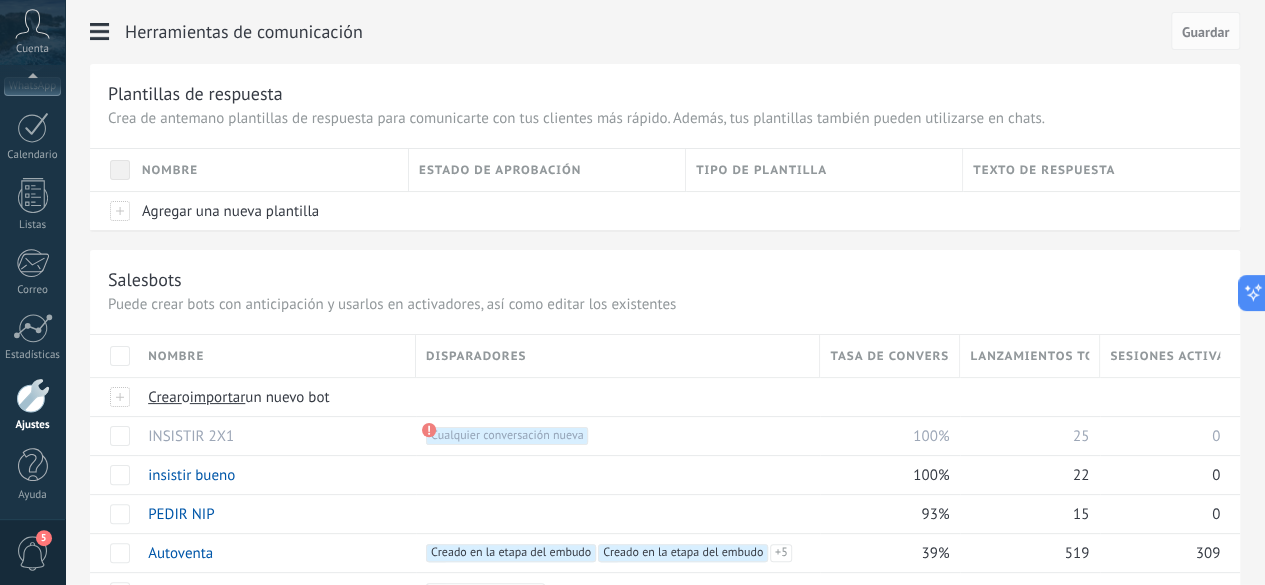 click on "Integración" at bounding box center (-116, 93) 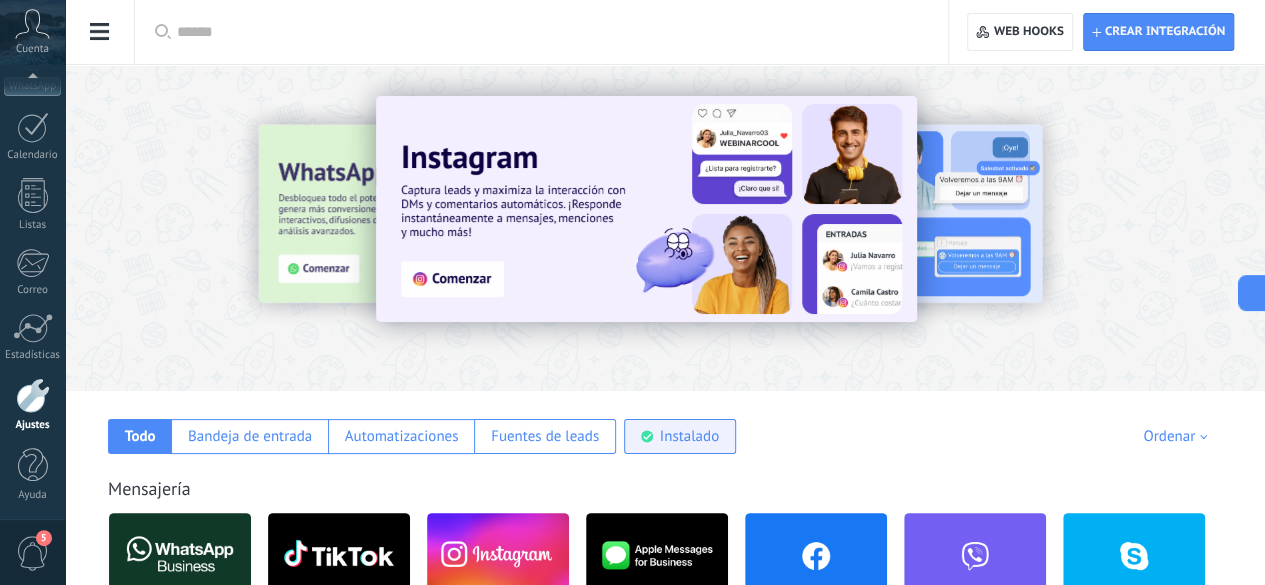 click 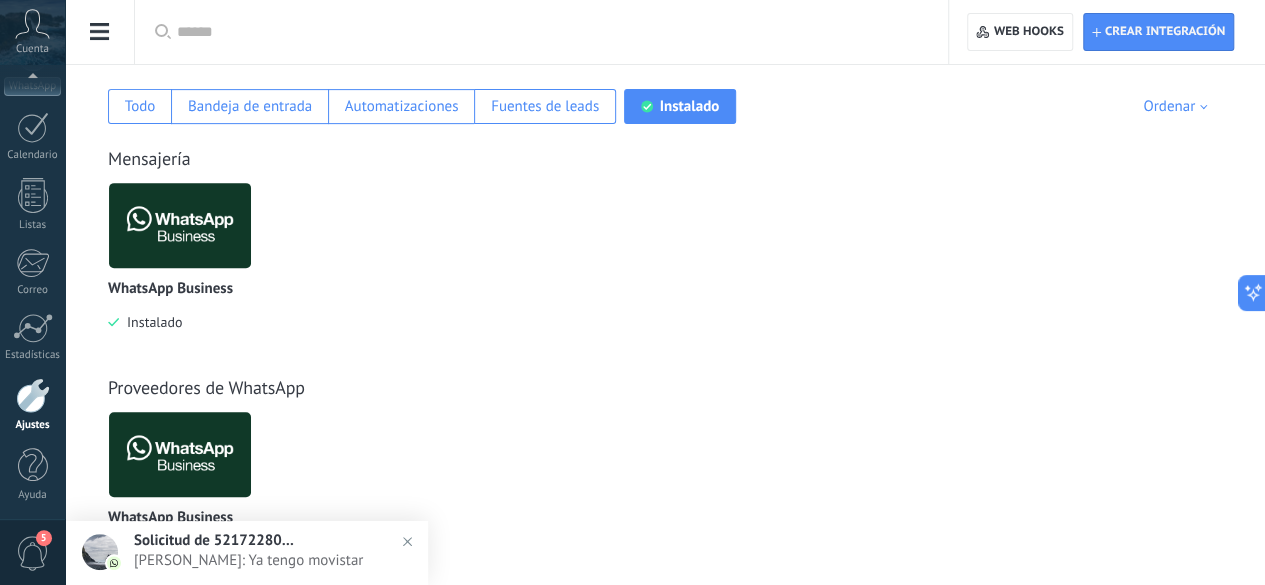 scroll, scrollTop: 375, scrollLeft: 0, axis: vertical 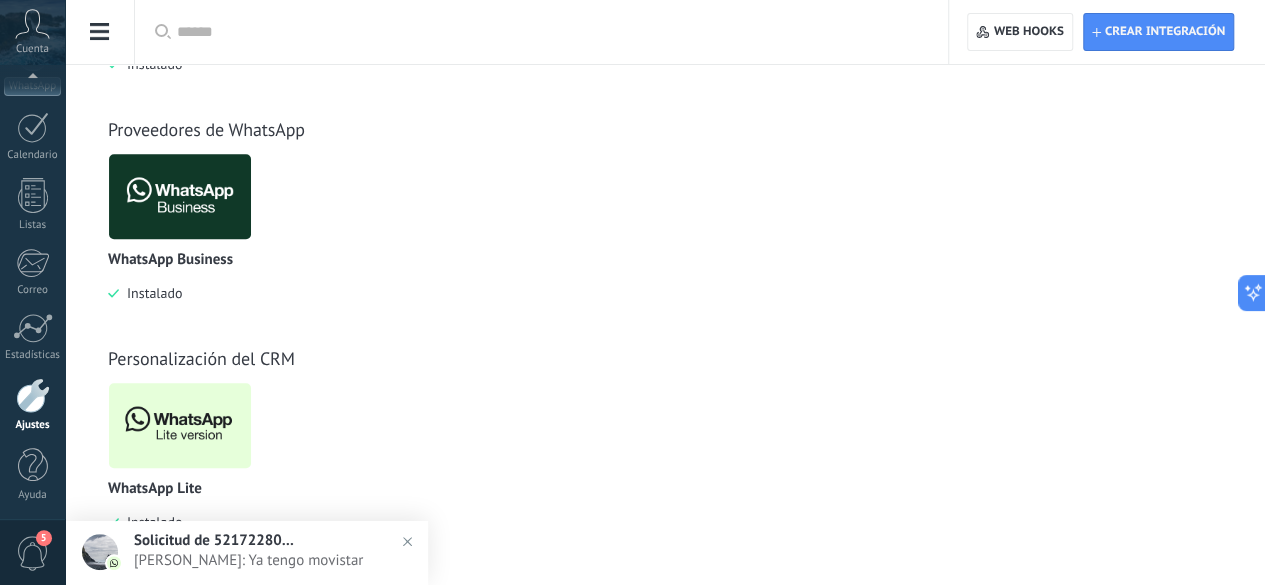 click at bounding box center (180, 425) 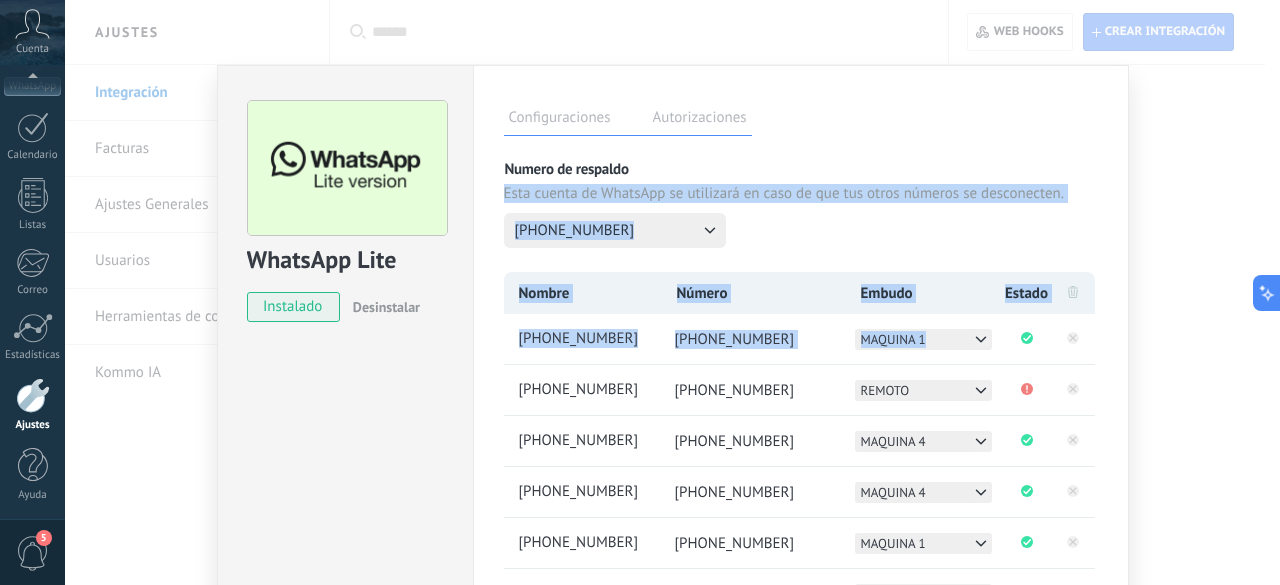 drag, startPoint x: 1279, startPoint y: 157, endPoint x: 1272, endPoint y: 320, distance: 163.15024 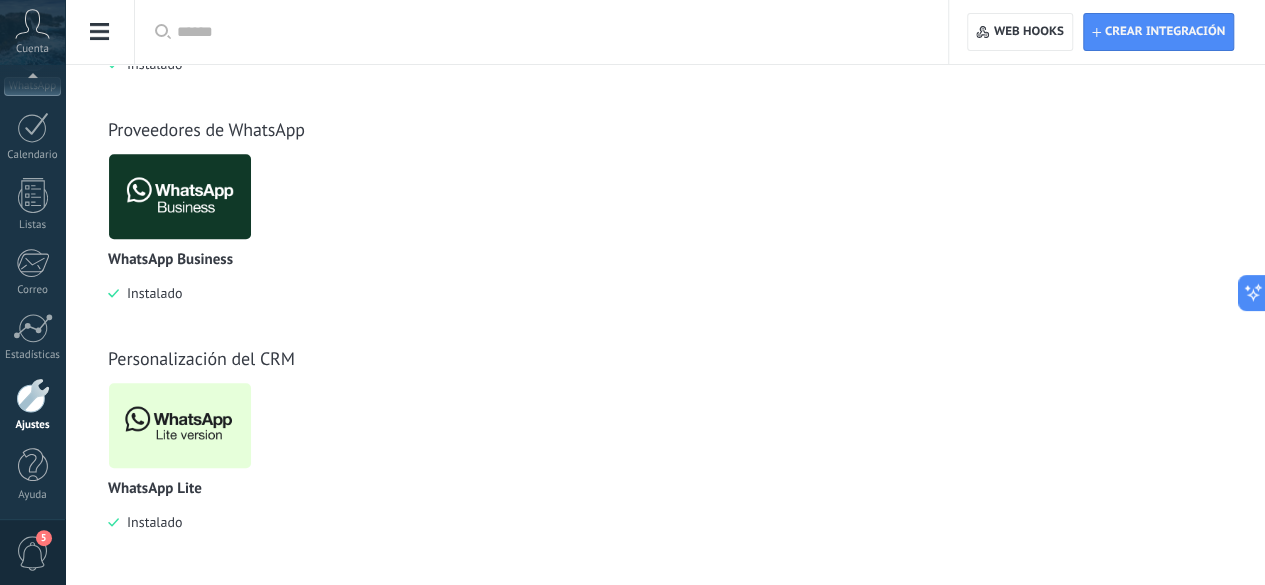 click at bounding box center (180, 425) 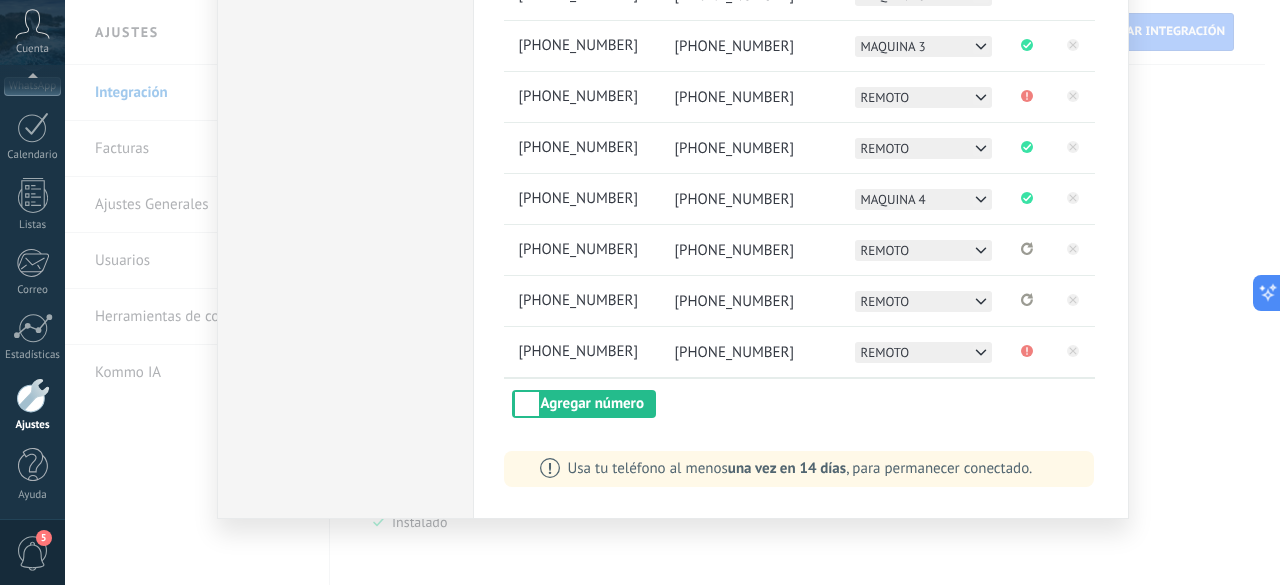 scroll, scrollTop: 600, scrollLeft: 0, axis: vertical 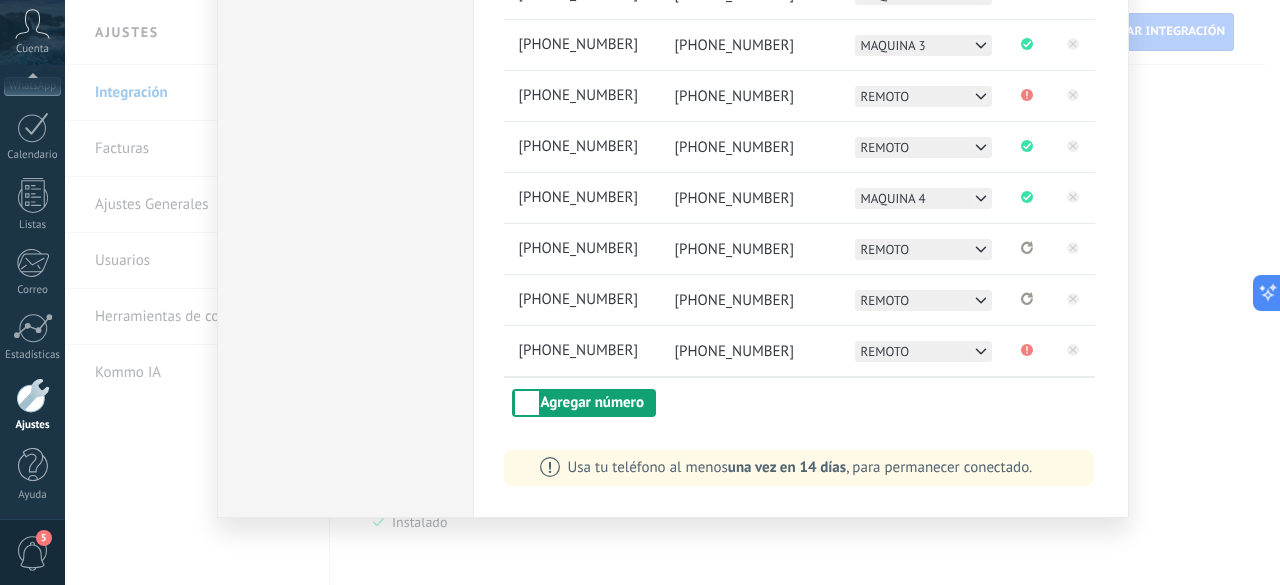 click on "Agregar número" at bounding box center (584, 403) 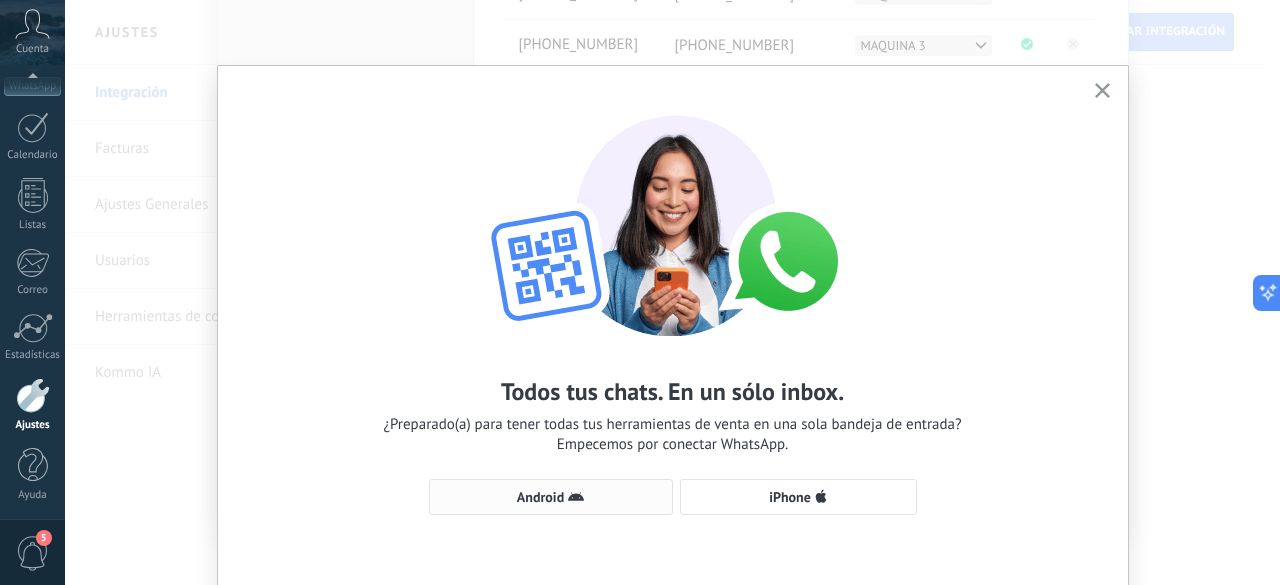 click 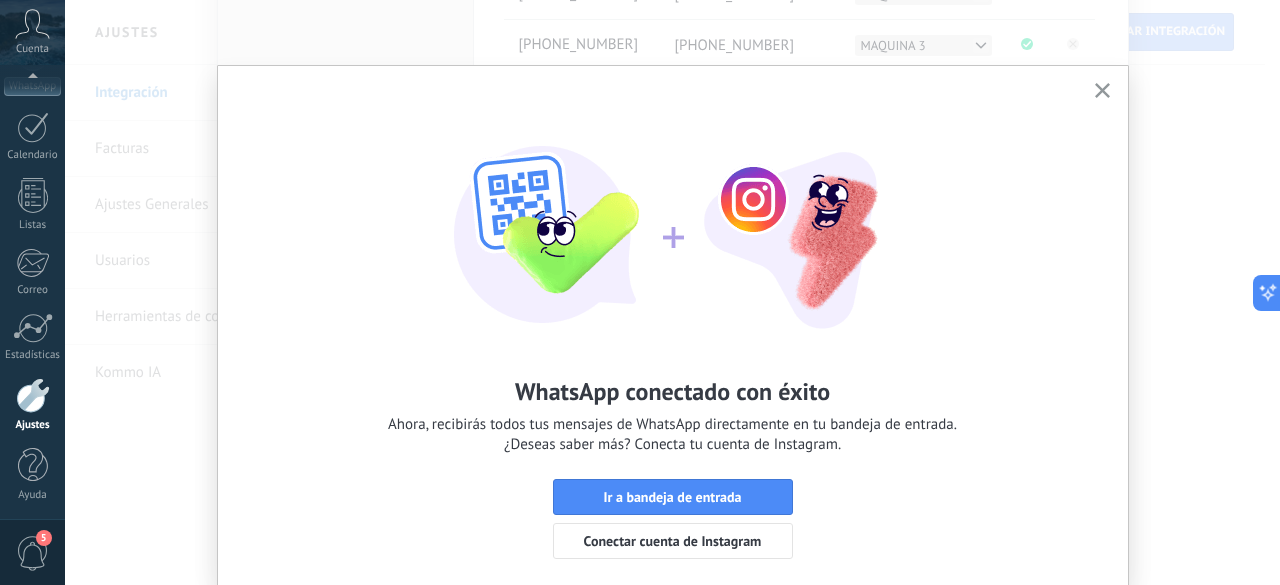click 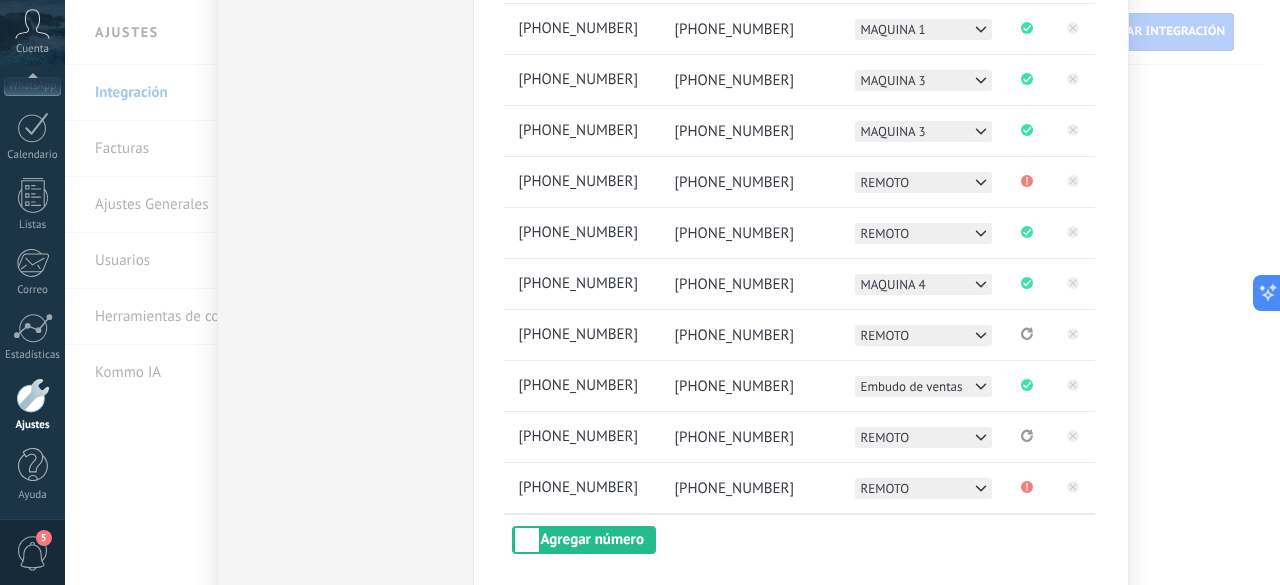 scroll, scrollTop: 654, scrollLeft: 0, axis: vertical 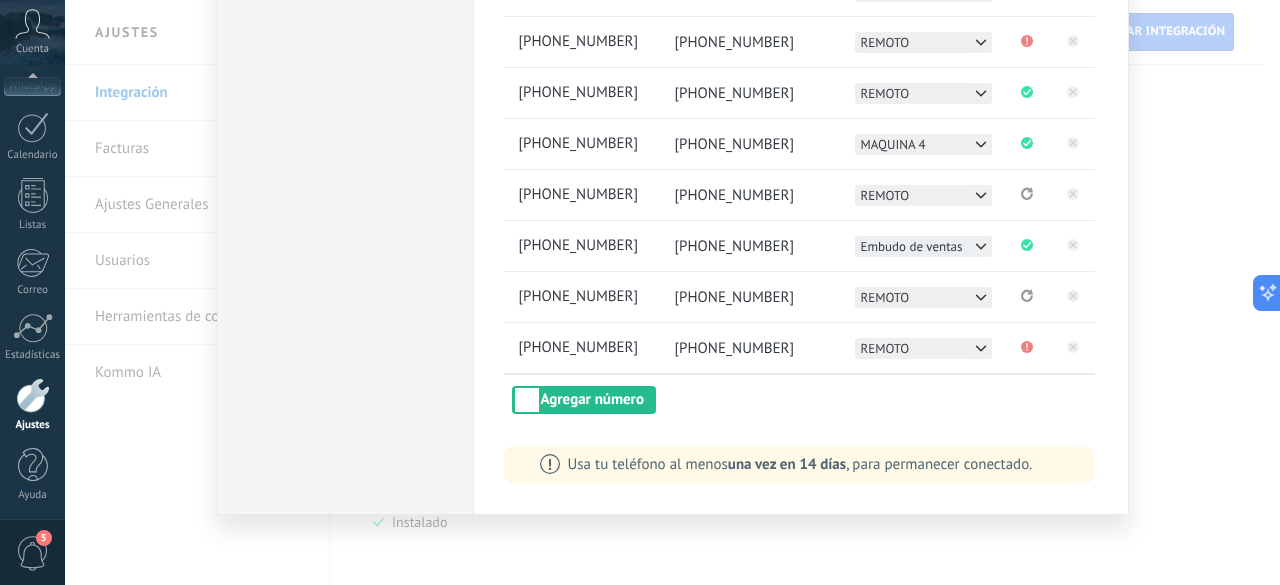 click on "Embudo de ventas" at bounding box center (912, 246) 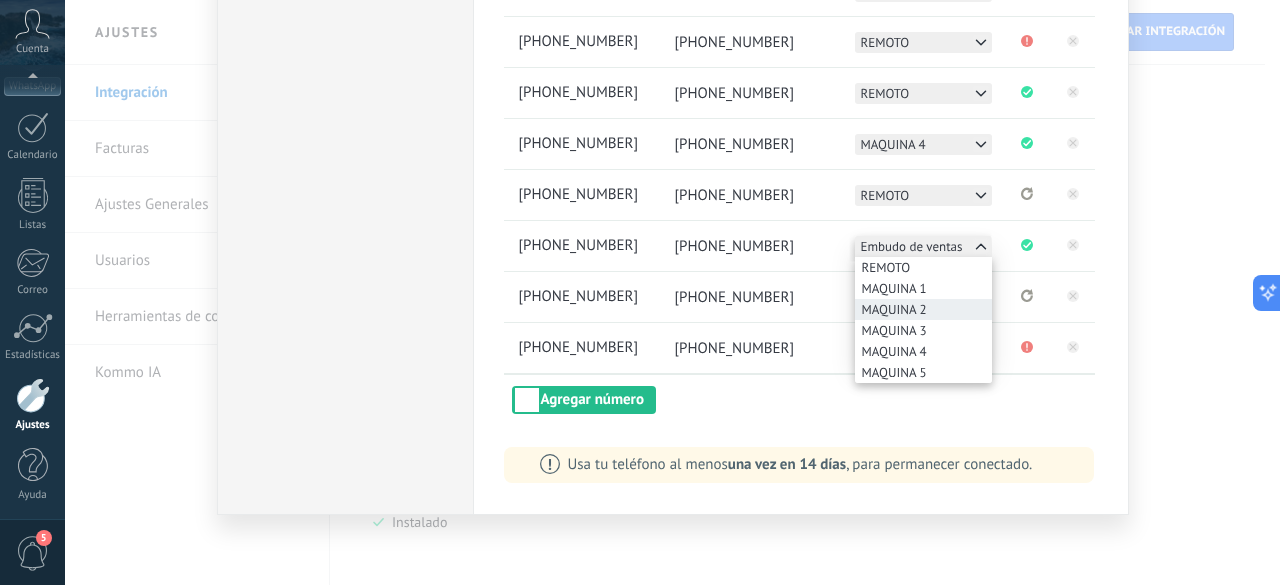 click on "MAQUINA 2" at bounding box center (894, 309) 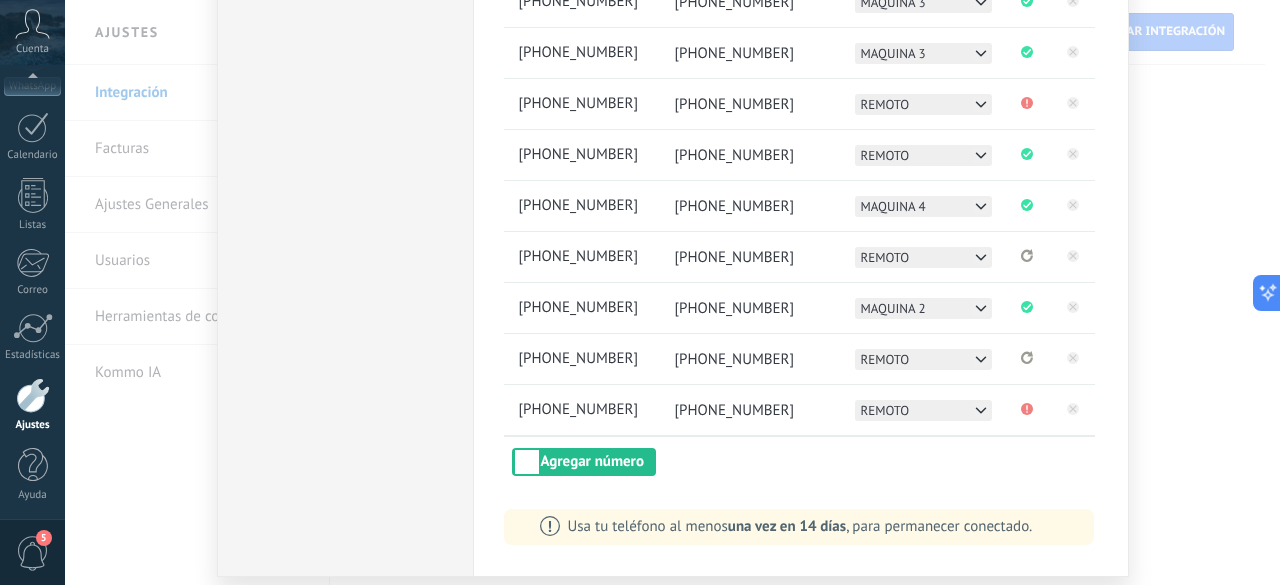 scroll, scrollTop: 654, scrollLeft: 0, axis: vertical 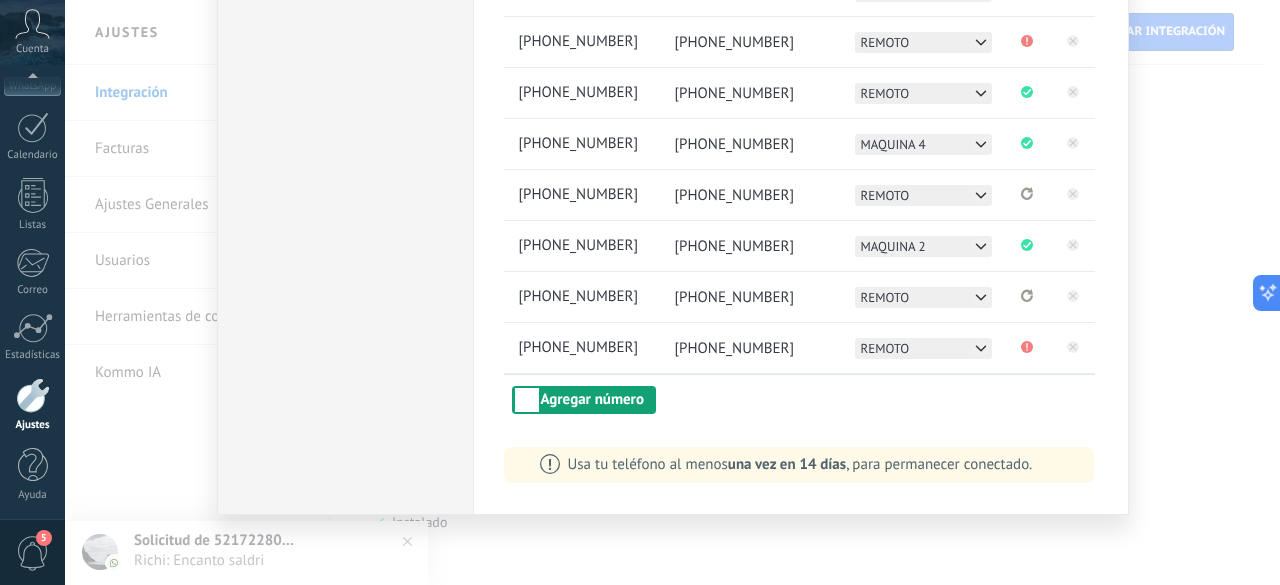click on "Agregar número" at bounding box center (584, 400) 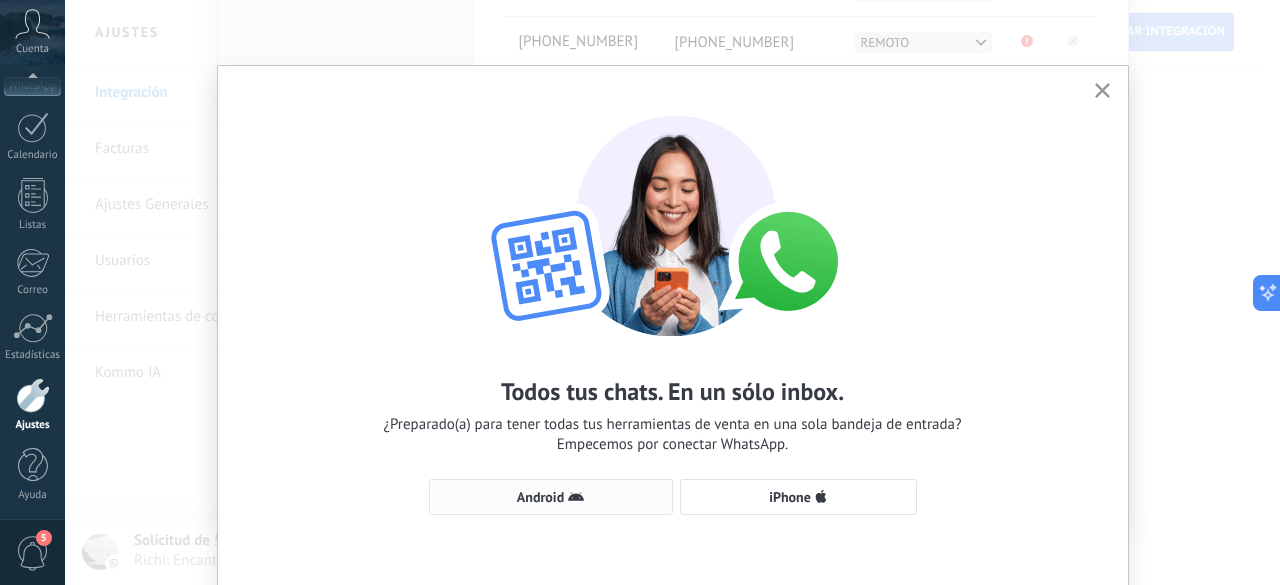 click on "Android" at bounding box center [540, 497] 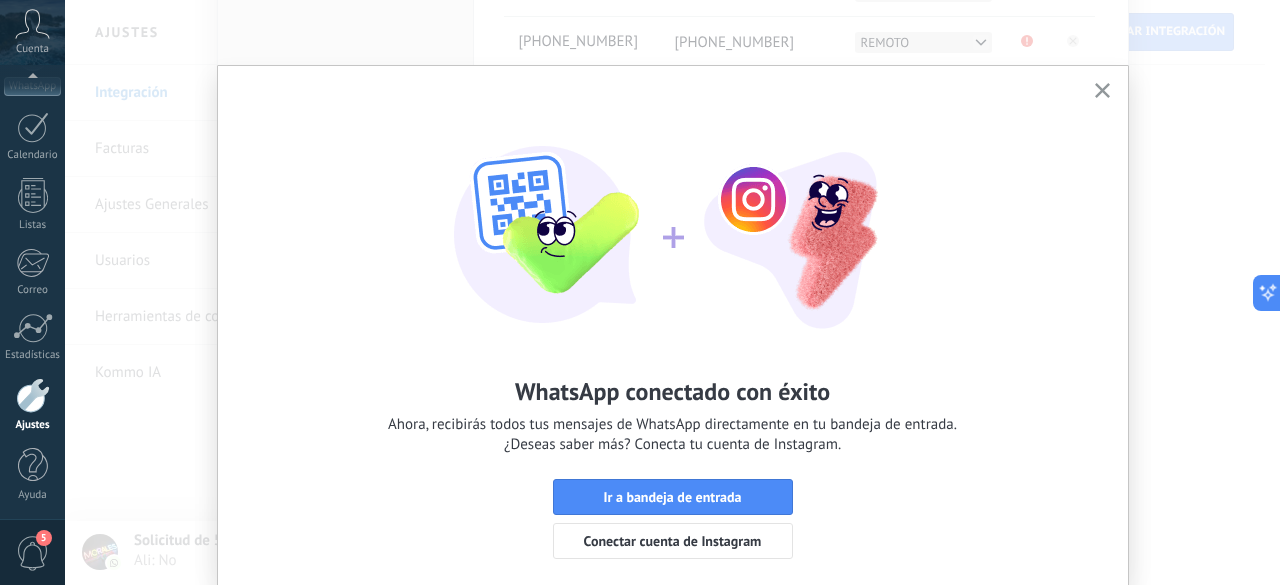 click 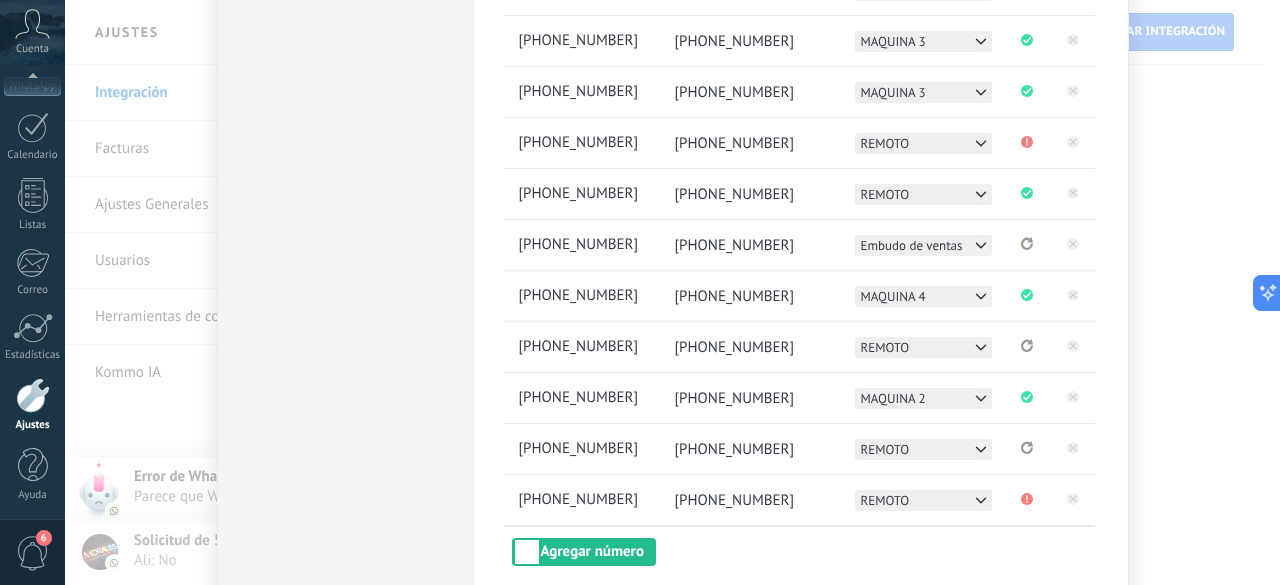 scroll, scrollTop: 454, scrollLeft: 0, axis: vertical 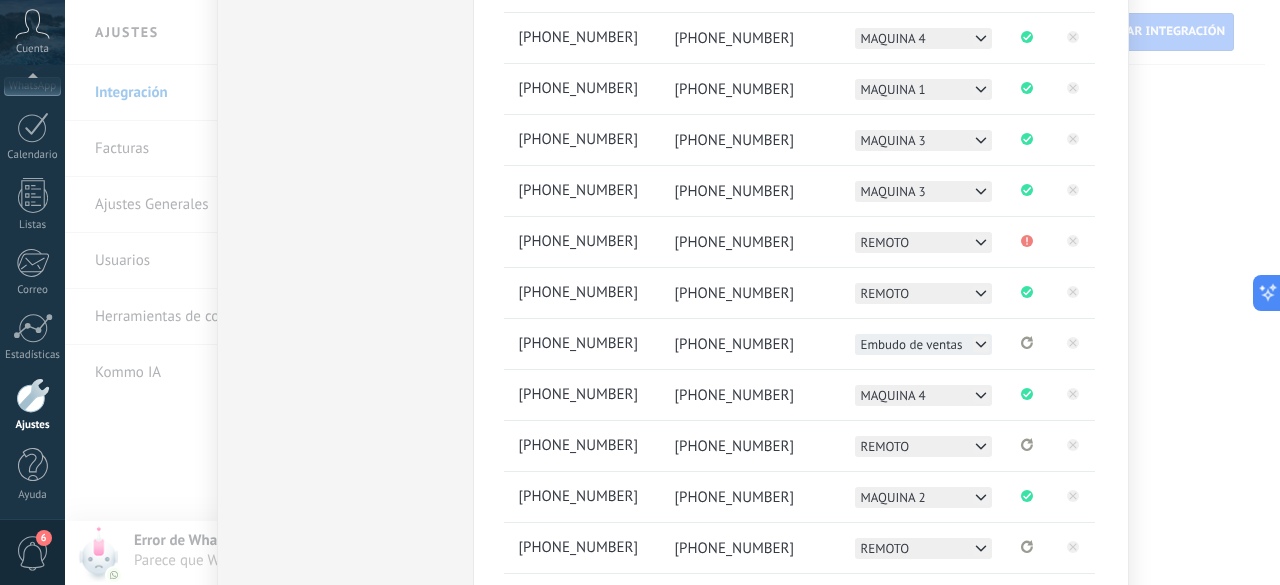 click on "Embudo de ventas" at bounding box center (912, 344) 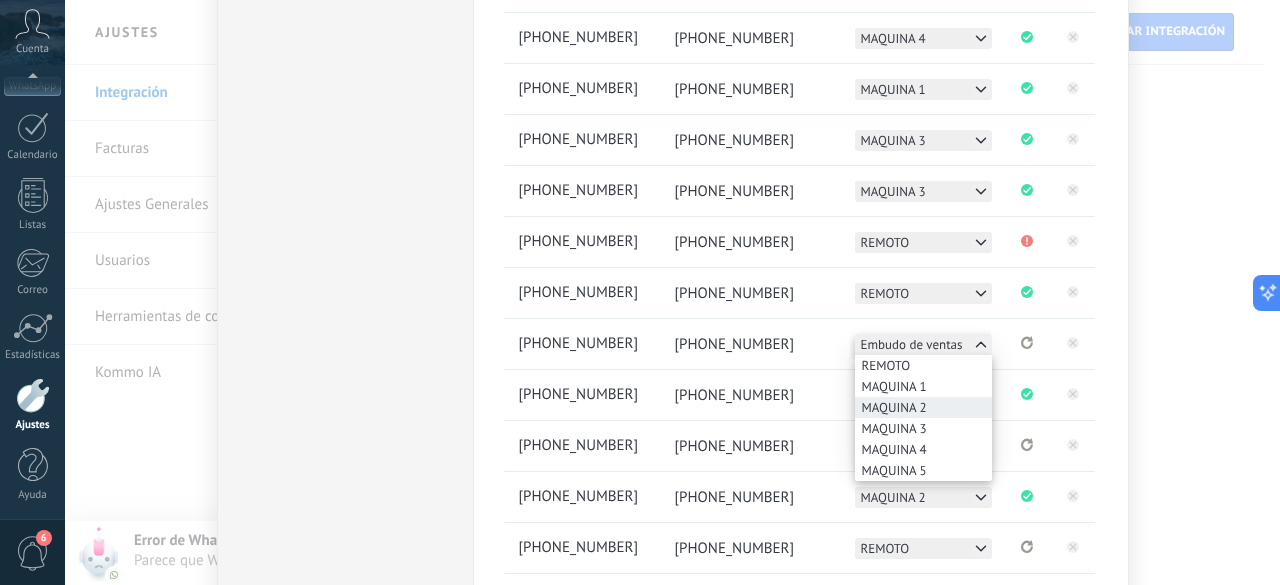 click on "MAQUINA 2" at bounding box center [894, 407] 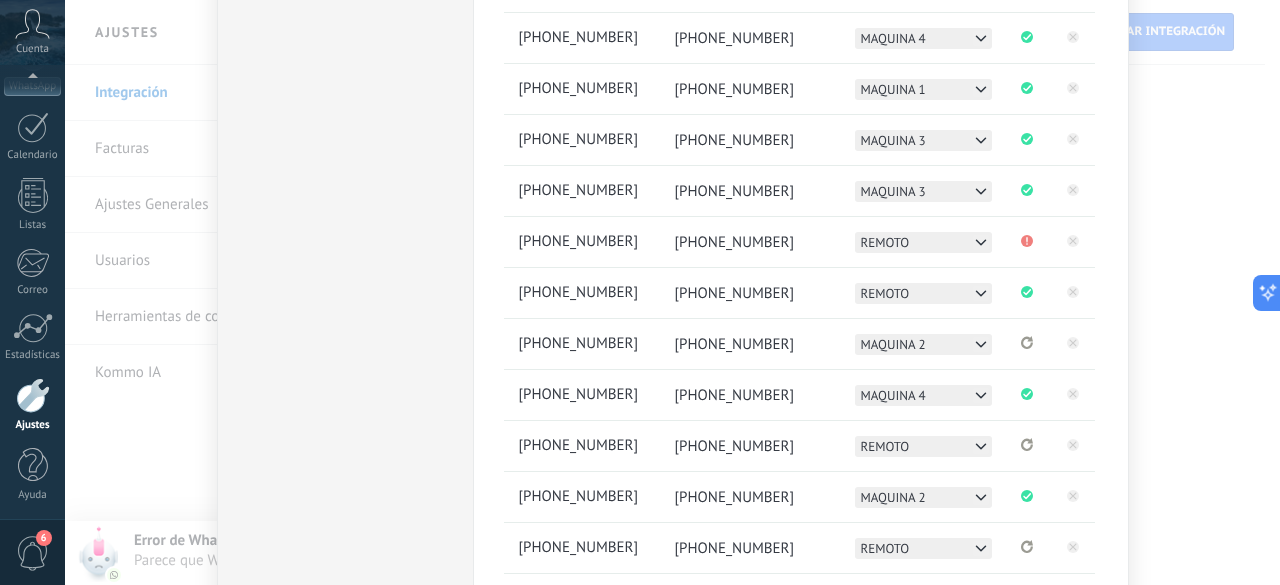 scroll, scrollTop: 704, scrollLeft: 0, axis: vertical 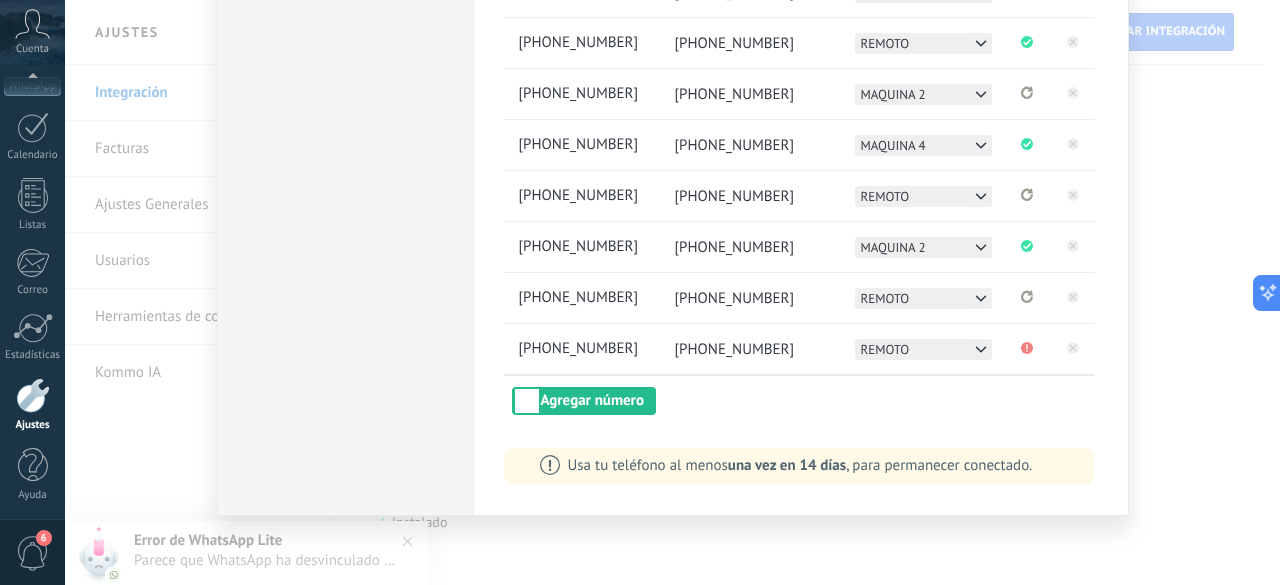 click on "WhatsApp Lite instalado Desinstalar Configuraciones Autorizaciones Esta pestaña registra a los usuarios que han concedido acceso a las integración a esta cuenta. Si deseas remover la posibilidad que un usuario pueda enviar solicitudes a la cuenta en nombre de esta integración, puedes revocar el acceso. Si el acceso a todos los usuarios es revocado, la integración dejará de funcionar. Esta aplicacion está instalada, pero nadie le ha dado acceso aun. Más de 2 mil millones de personas utilizan activamente WhatsApp para conectarse con amigos, familiares y empresas. Esta integración agrega el chat más popular a tu arsenal de comunicación: captura automáticamente leads desde los mensajes entrantes, comparte el acceso al chat con todo tu equipo y potencia todo con las herramientas integradas de Kommo, como el botón de compromiso y Salesbot. más _:  Guardar Numero de respaldo Esta cuenta de WhatsApp se utilizará en caso de que tus otros números se desconecten.   [PHONE_NUMBER] Nombre Número Embudo" at bounding box center [672, 292] 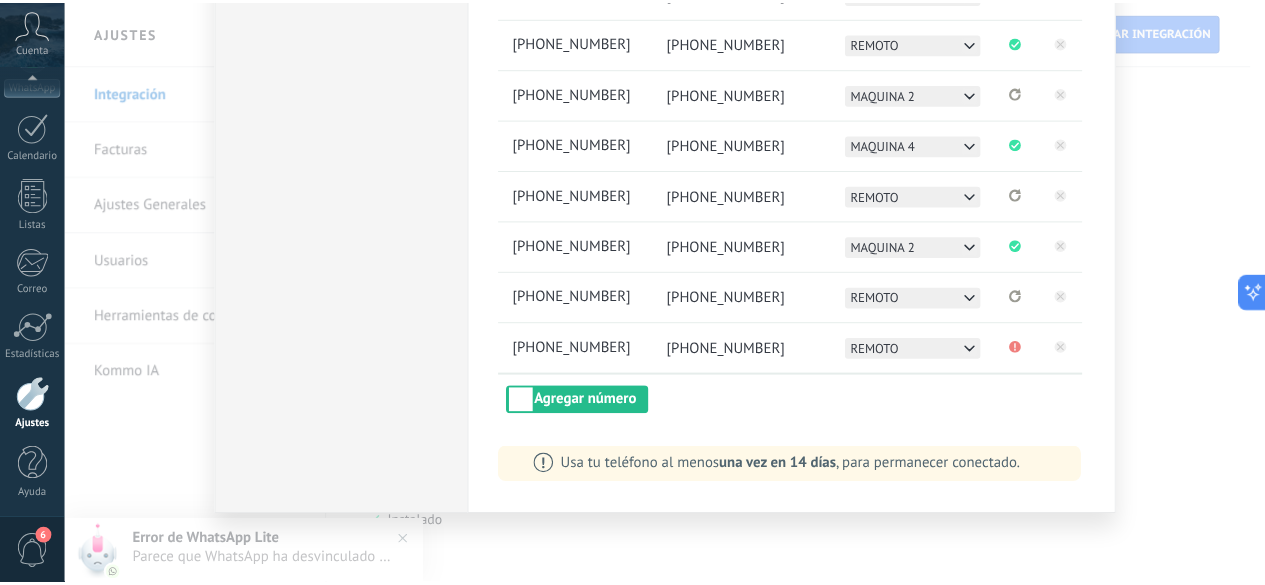 scroll, scrollTop: 0, scrollLeft: 0, axis: both 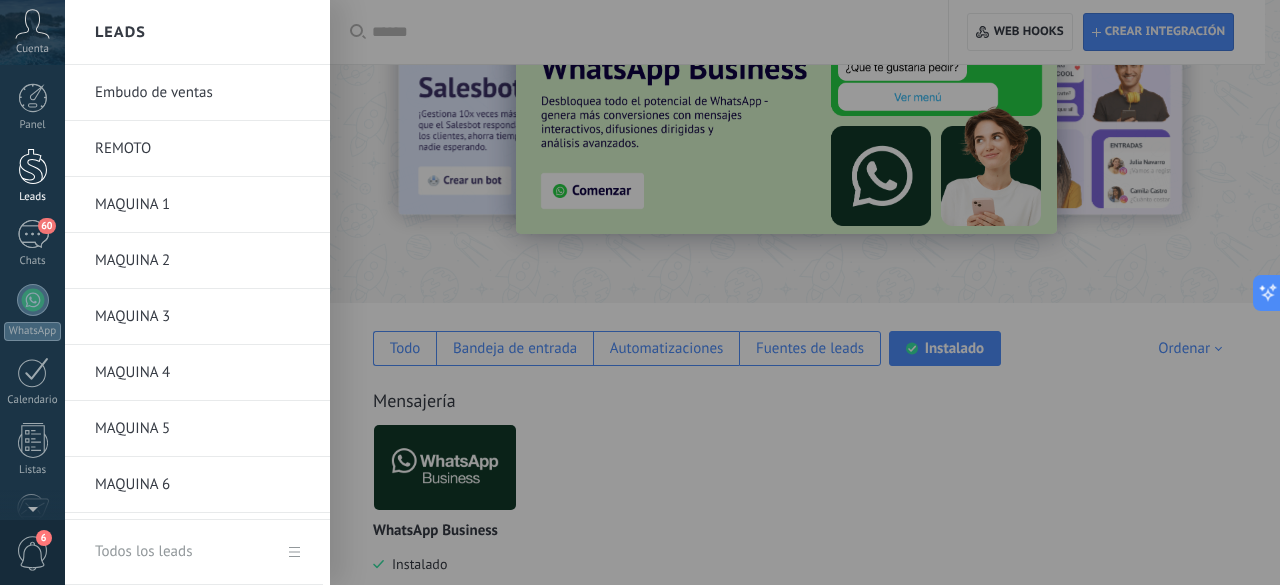click at bounding box center [33, 166] 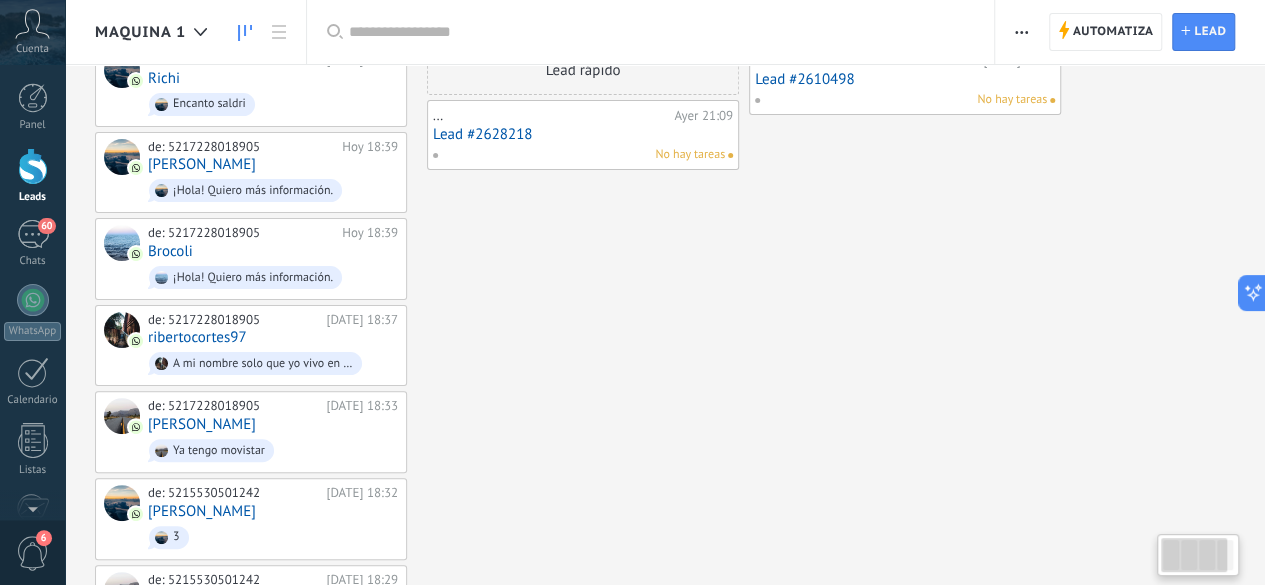 scroll, scrollTop: 0, scrollLeft: 0, axis: both 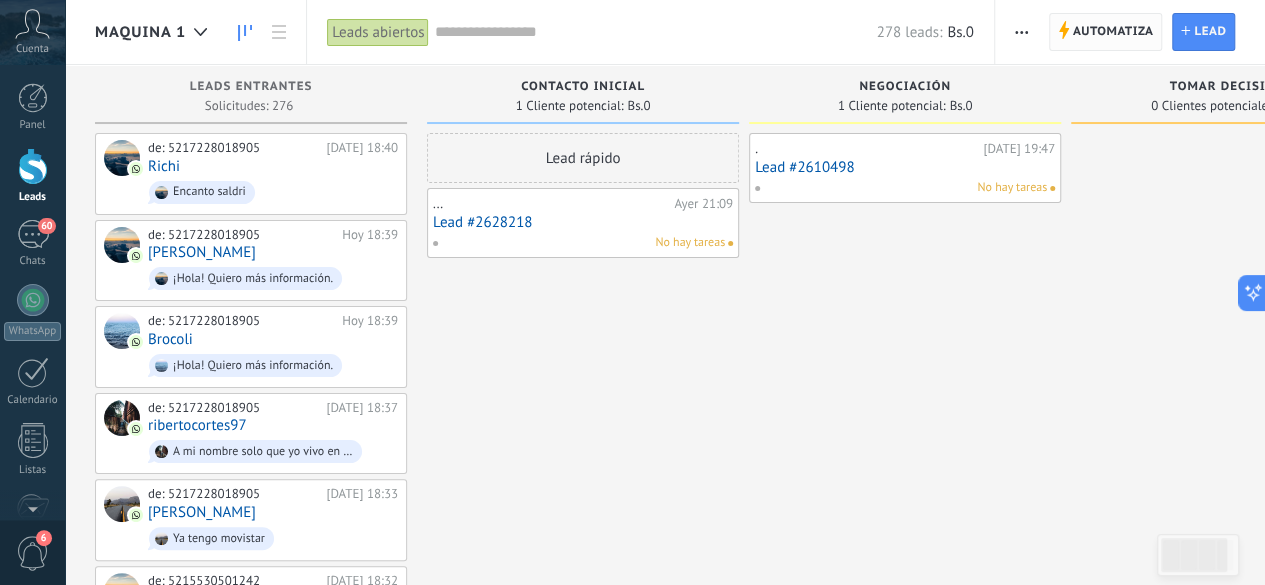 click on "Automatiza" at bounding box center [1113, 32] 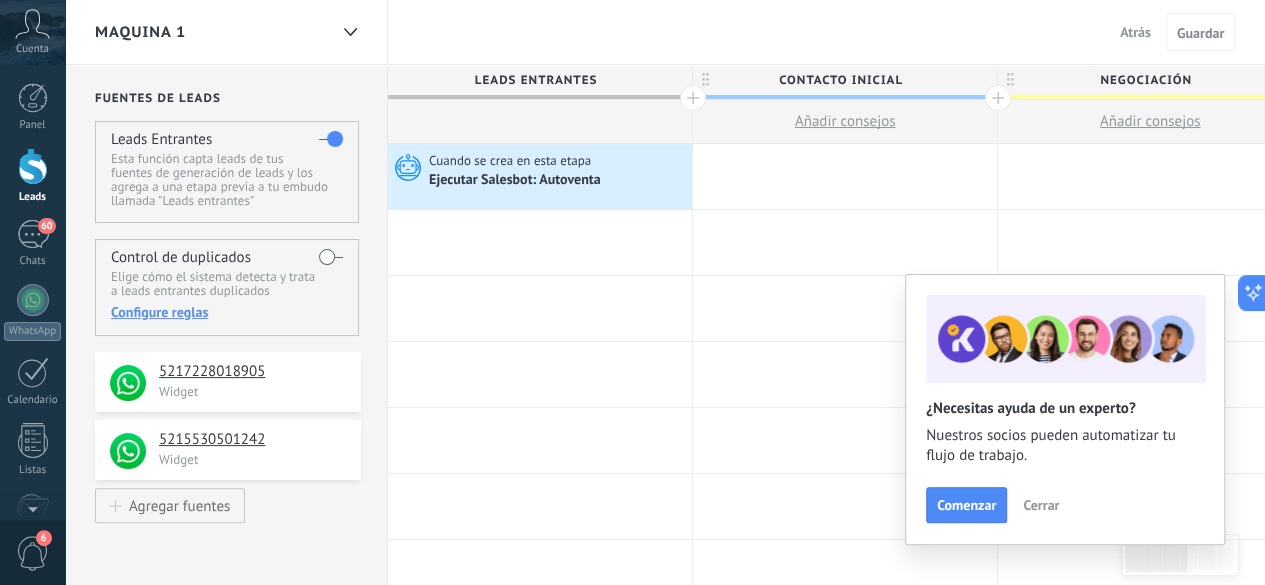 click on "MAQUINA 1" at bounding box center [211, 32] 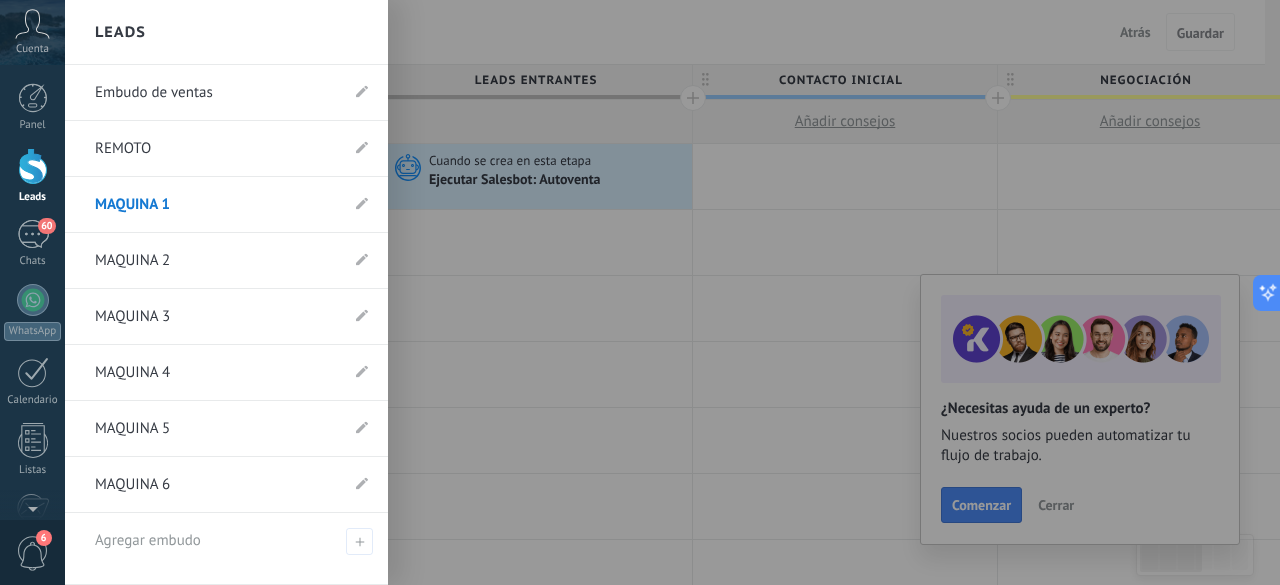 click on "MAQUINA 2" at bounding box center [216, 261] 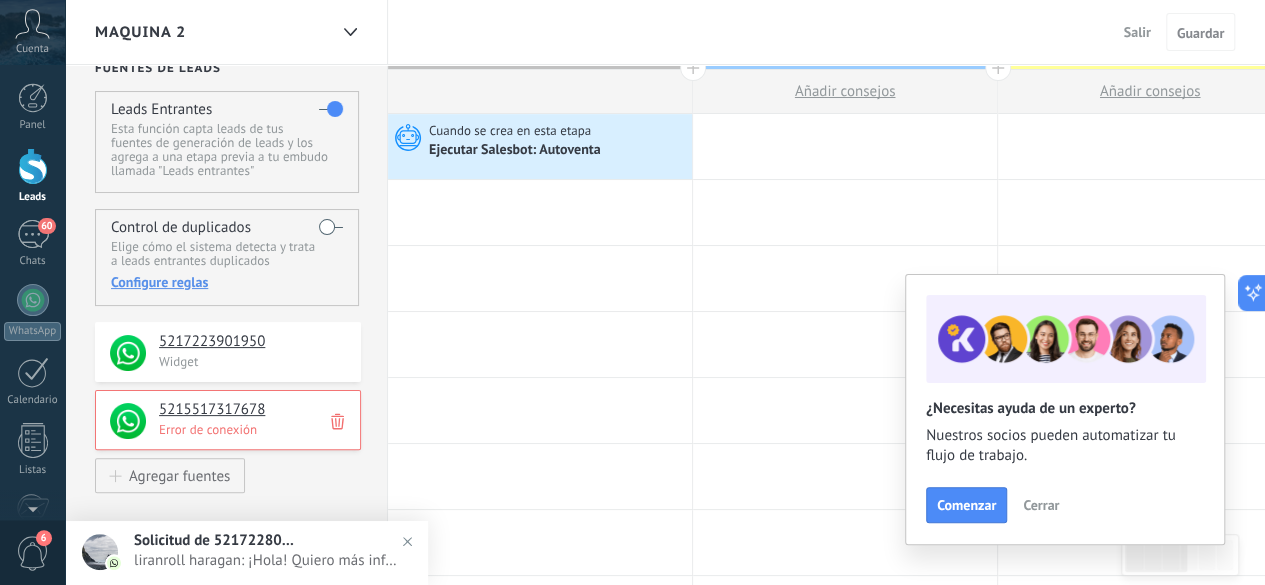 scroll, scrollTop: 0, scrollLeft: 0, axis: both 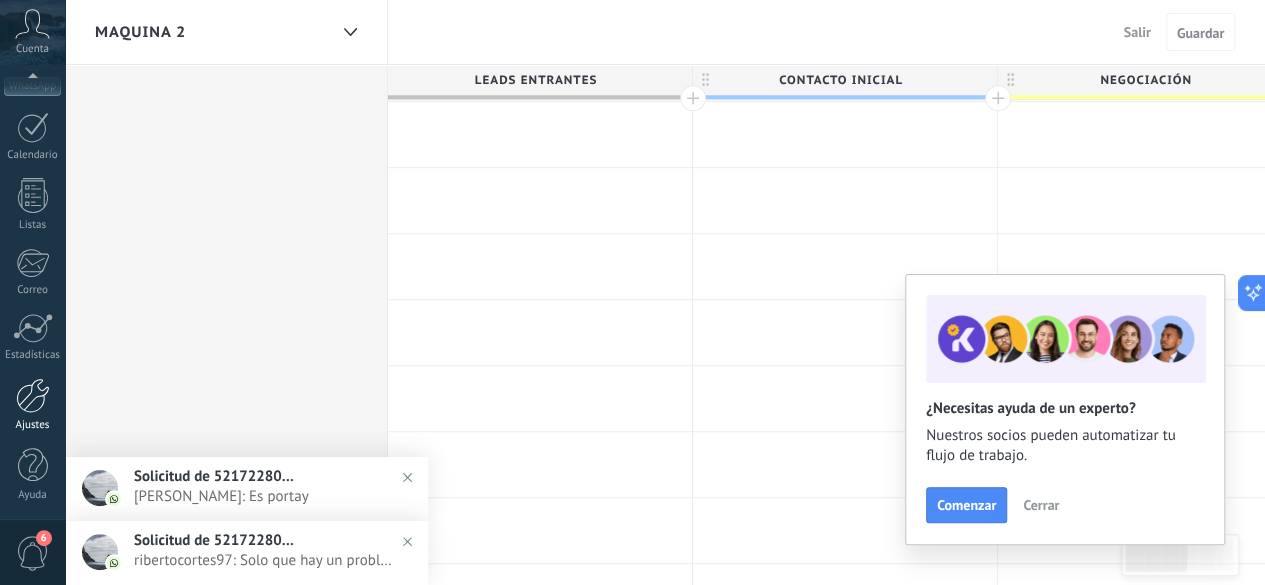 click at bounding box center [33, 395] 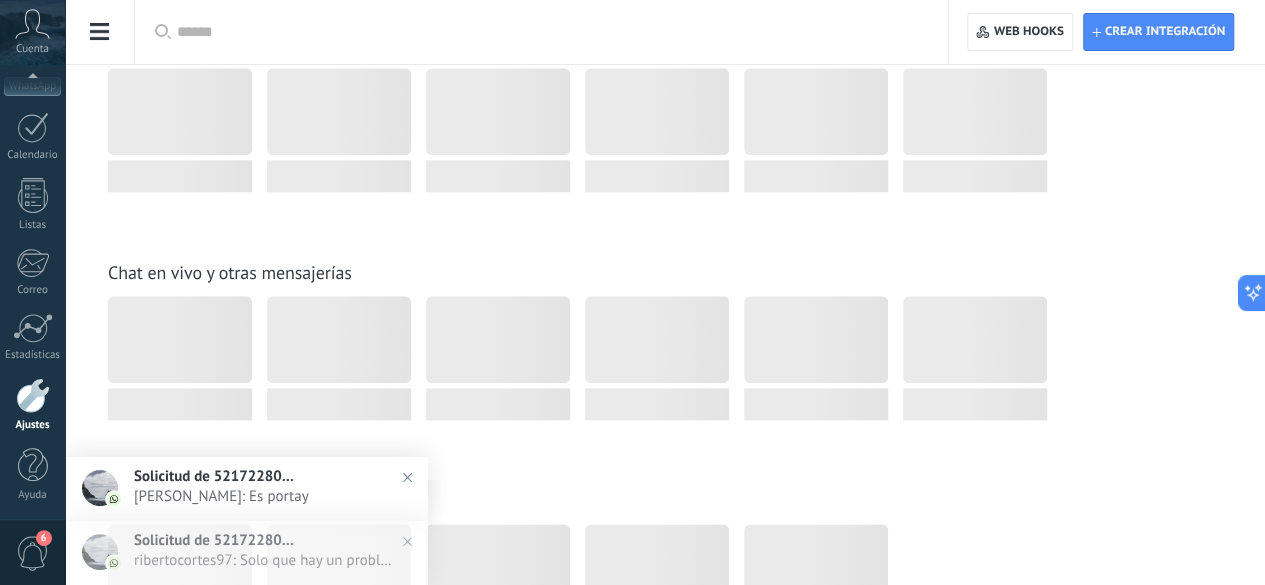 scroll, scrollTop: 0, scrollLeft: 0, axis: both 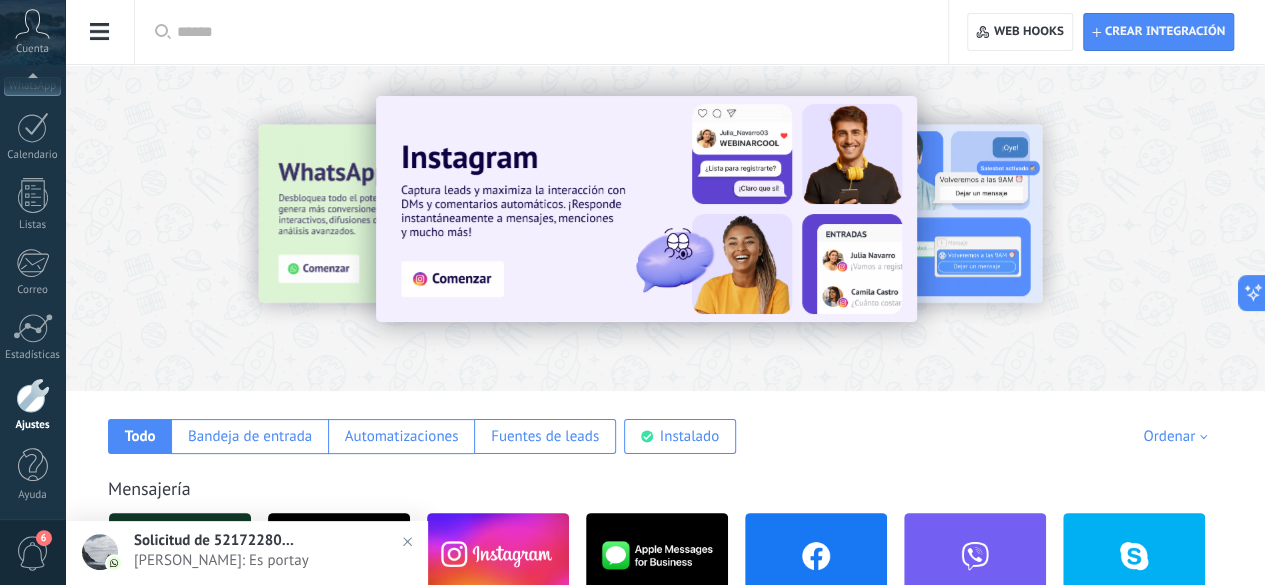 click on "Herramientas de comunicación" at bounding box center [-116, 317] 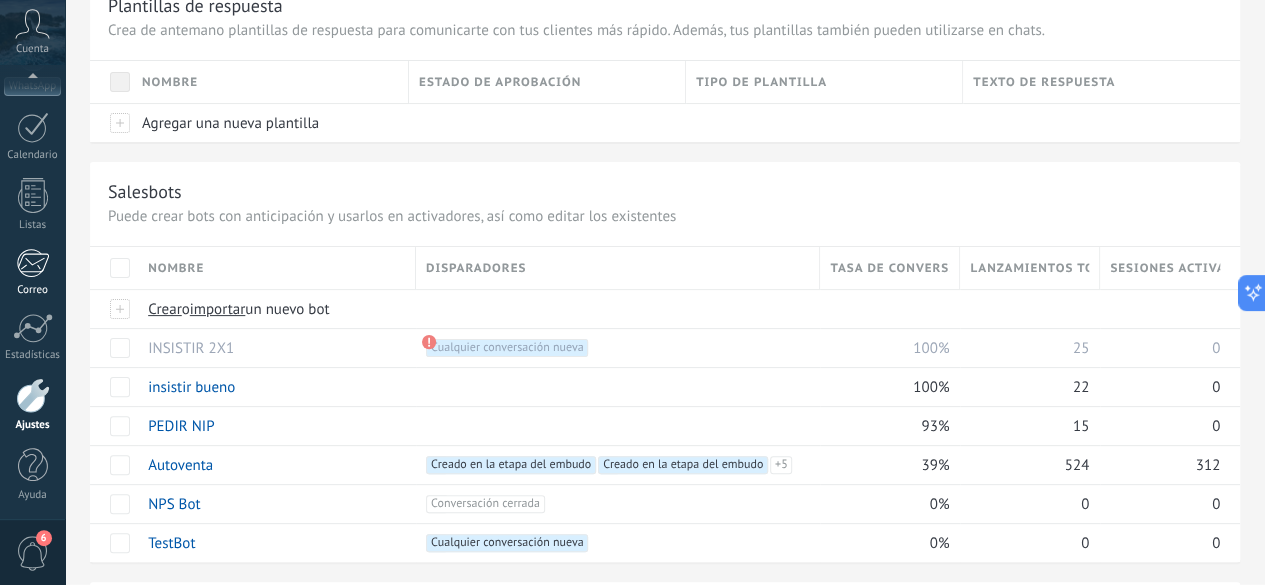scroll, scrollTop: 0, scrollLeft: 0, axis: both 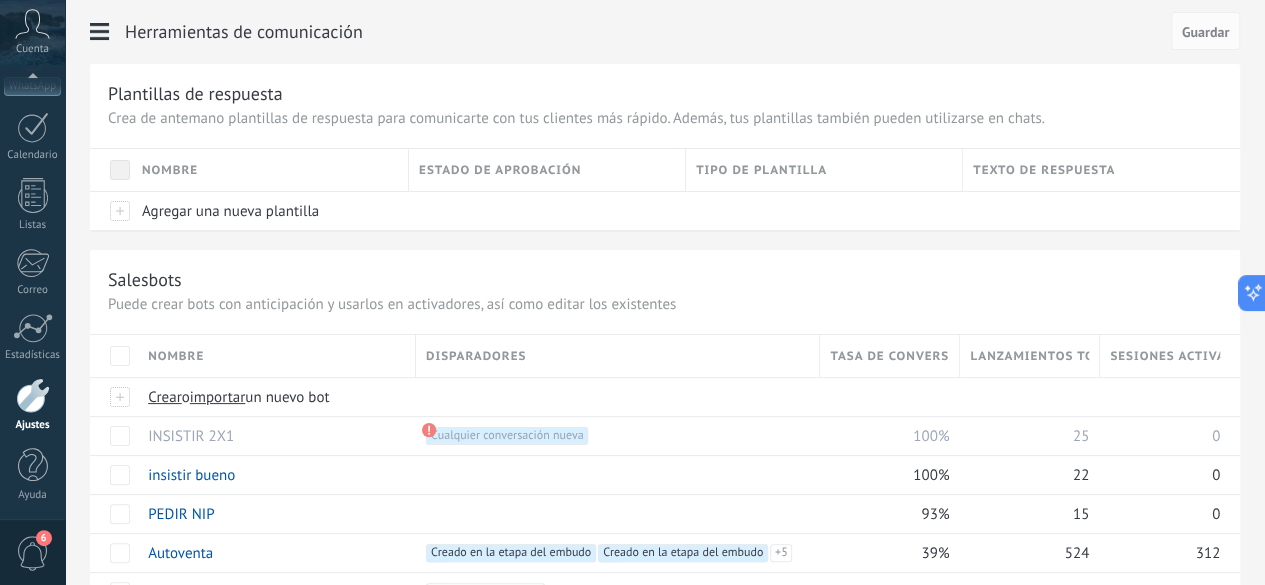 click on "Integración" at bounding box center [-116, 93] 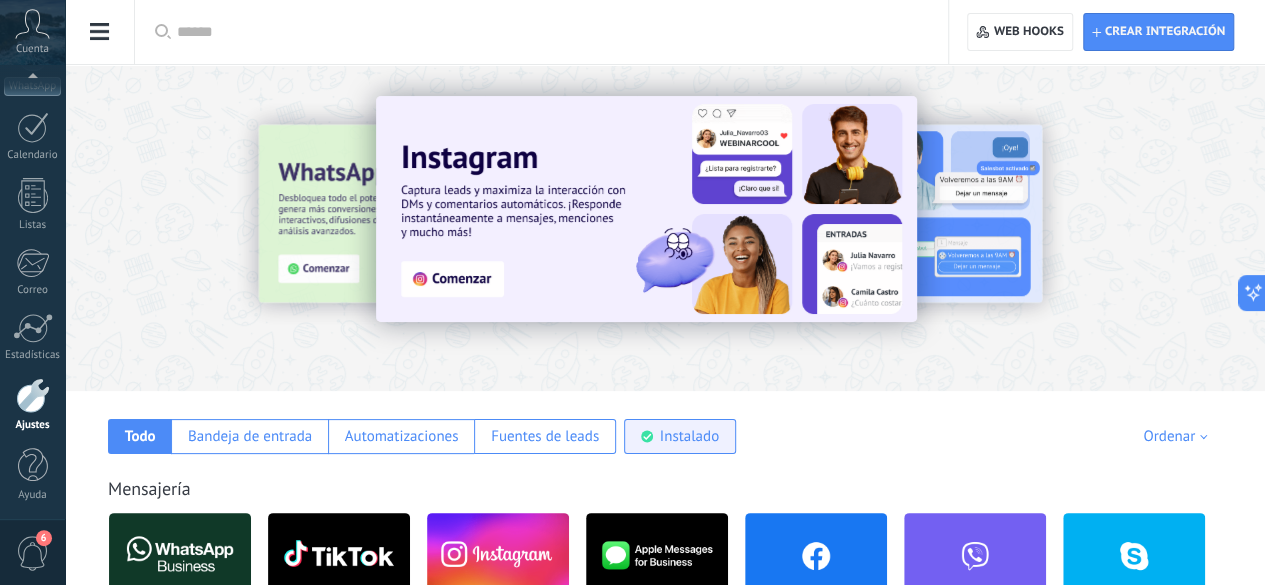 click on "Instalado" at bounding box center (689, 436) 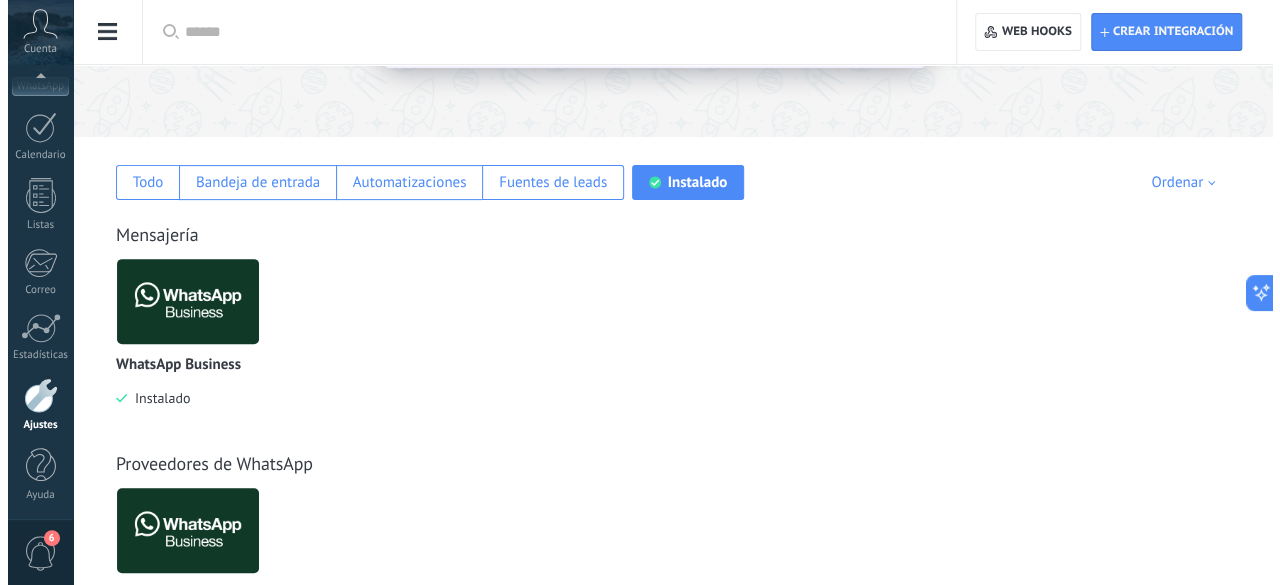 scroll, scrollTop: 588, scrollLeft: 0, axis: vertical 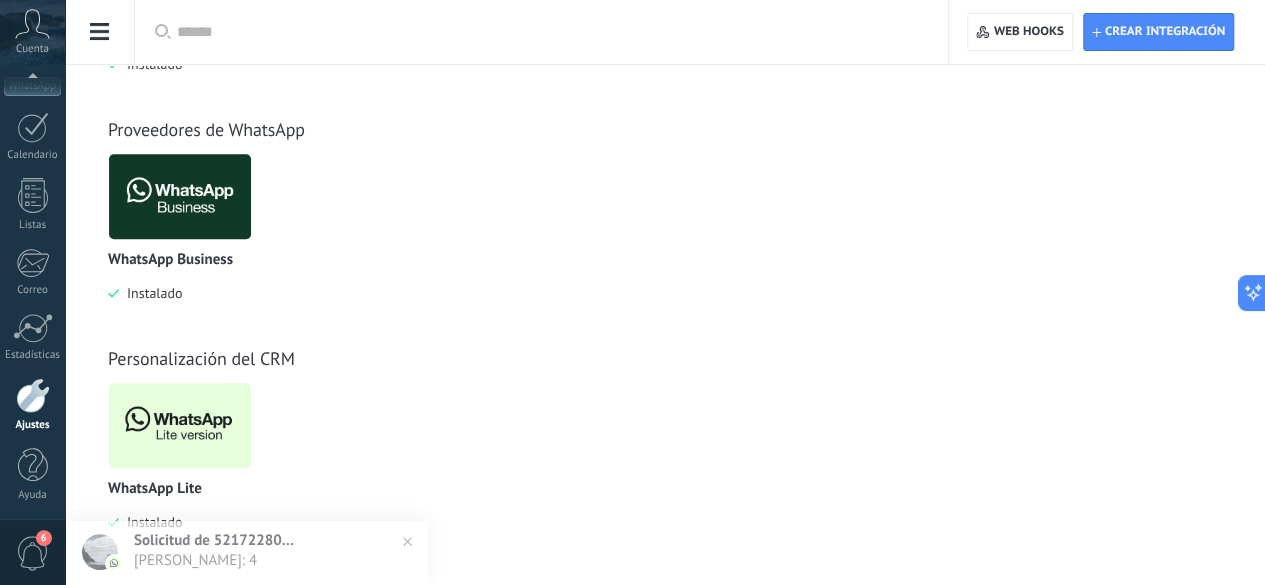 click at bounding box center (180, 425) 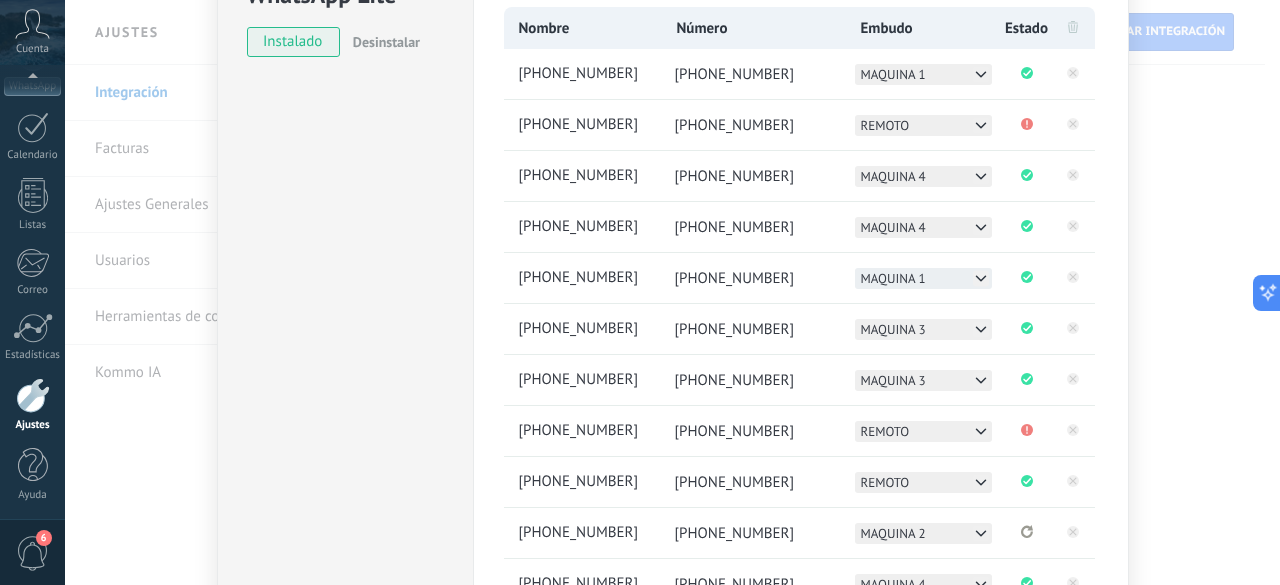 scroll, scrollTop: 600, scrollLeft: 0, axis: vertical 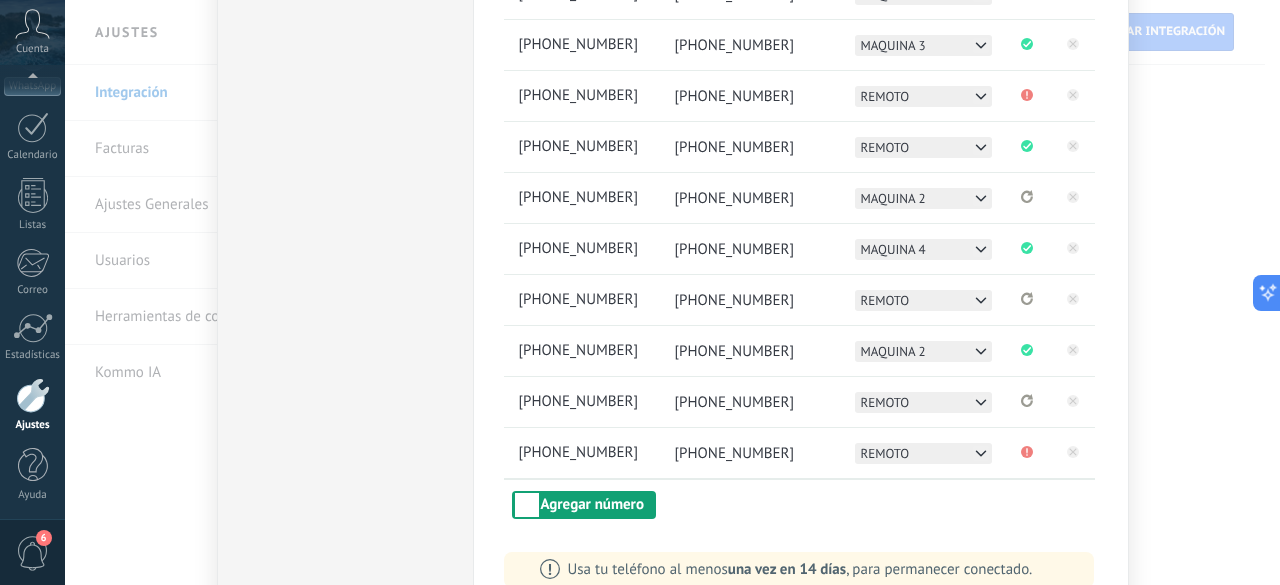 click on "Agregar número" at bounding box center [584, 505] 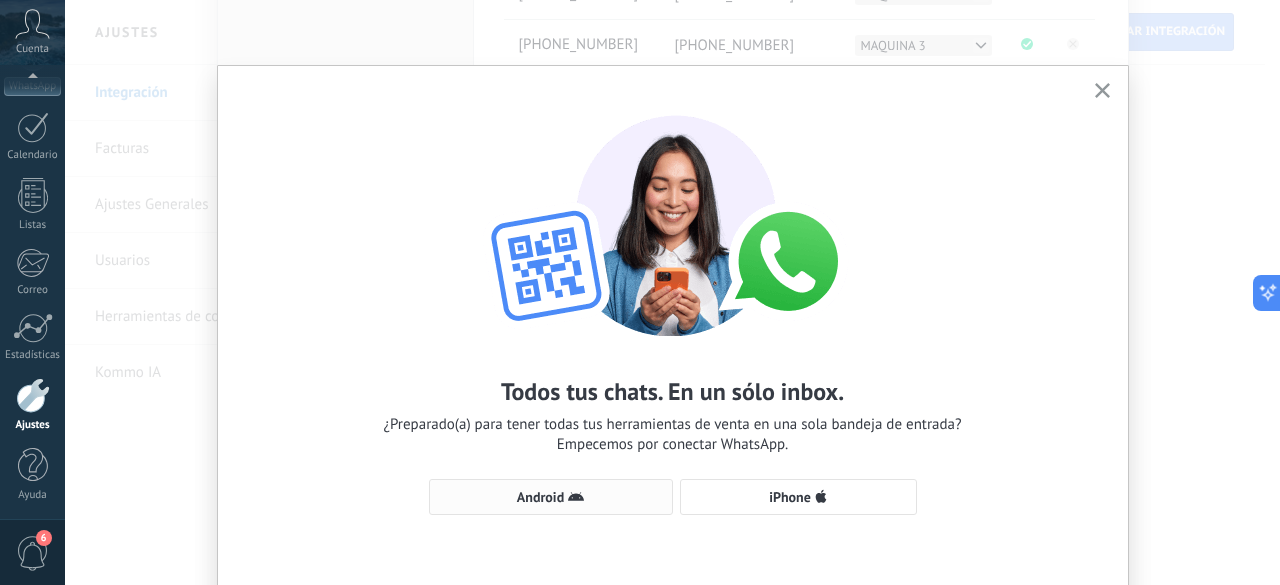 click on "Android" at bounding box center [551, 497] 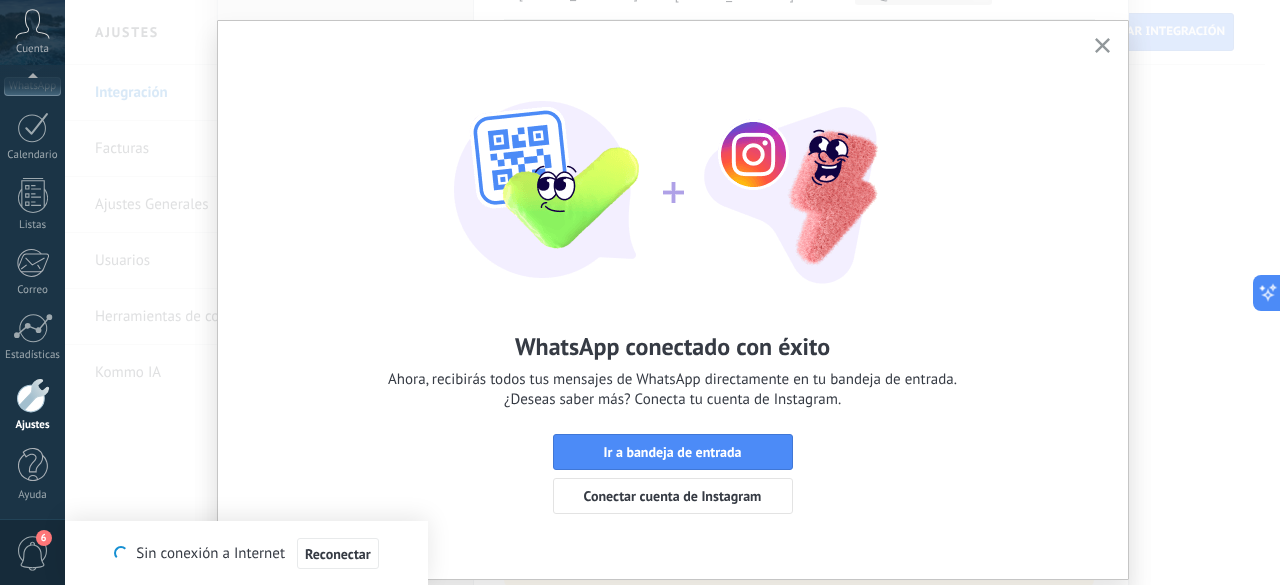 scroll, scrollTop: 0, scrollLeft: 0, axis: both 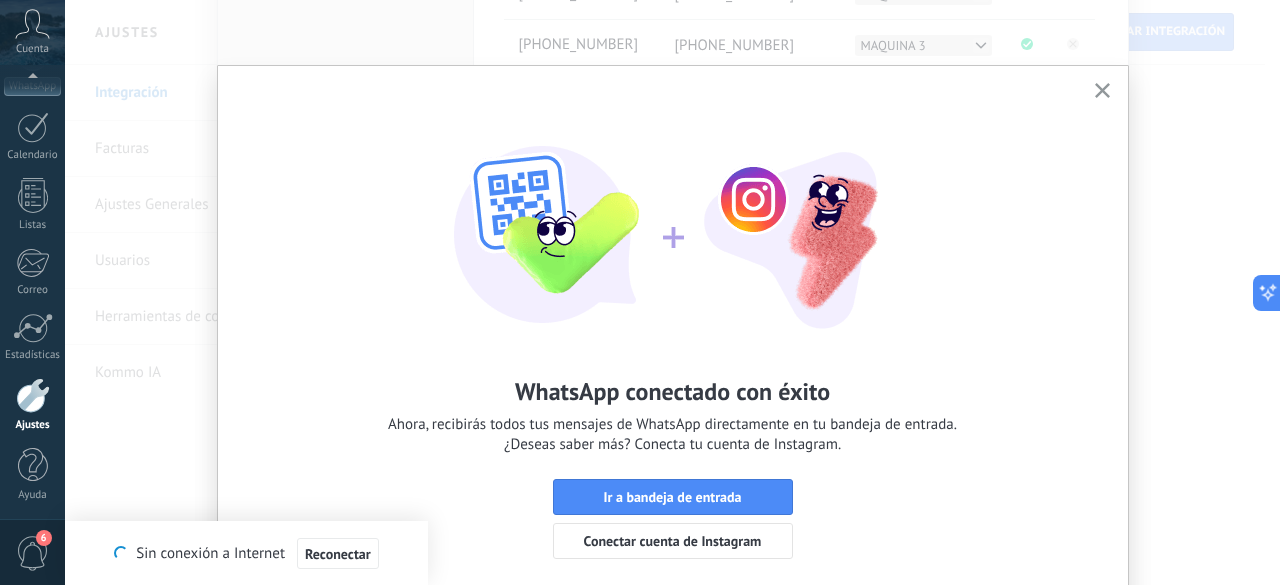 click at bounding box center [1102, 91] 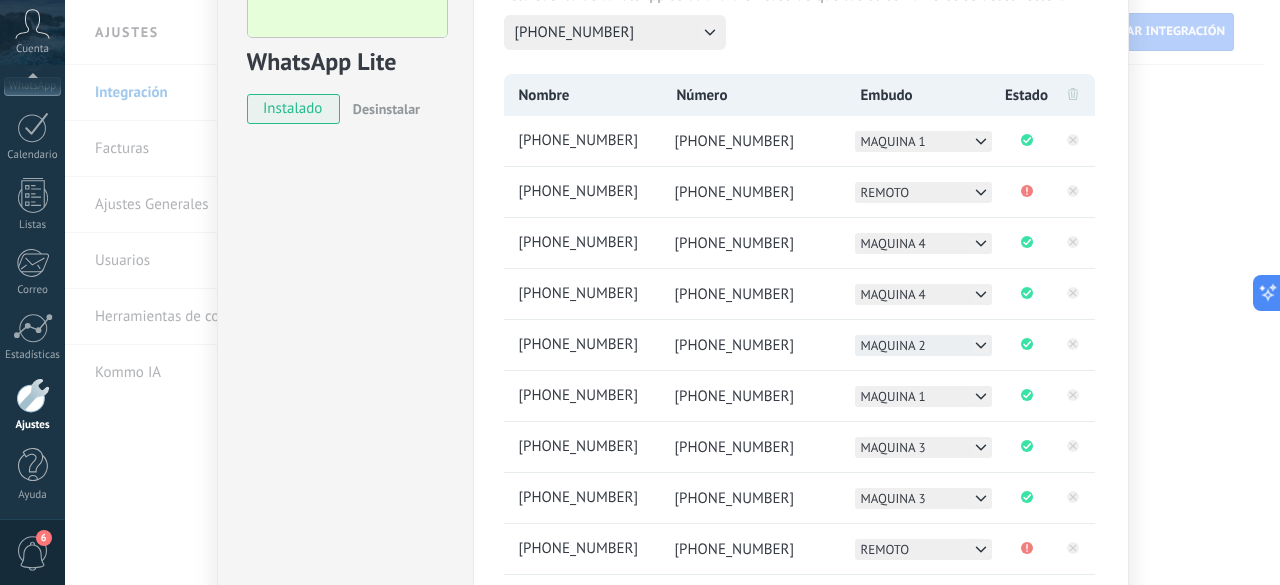 scroll, scrollTop: 100, scrollLeft: 0, axis: vertical 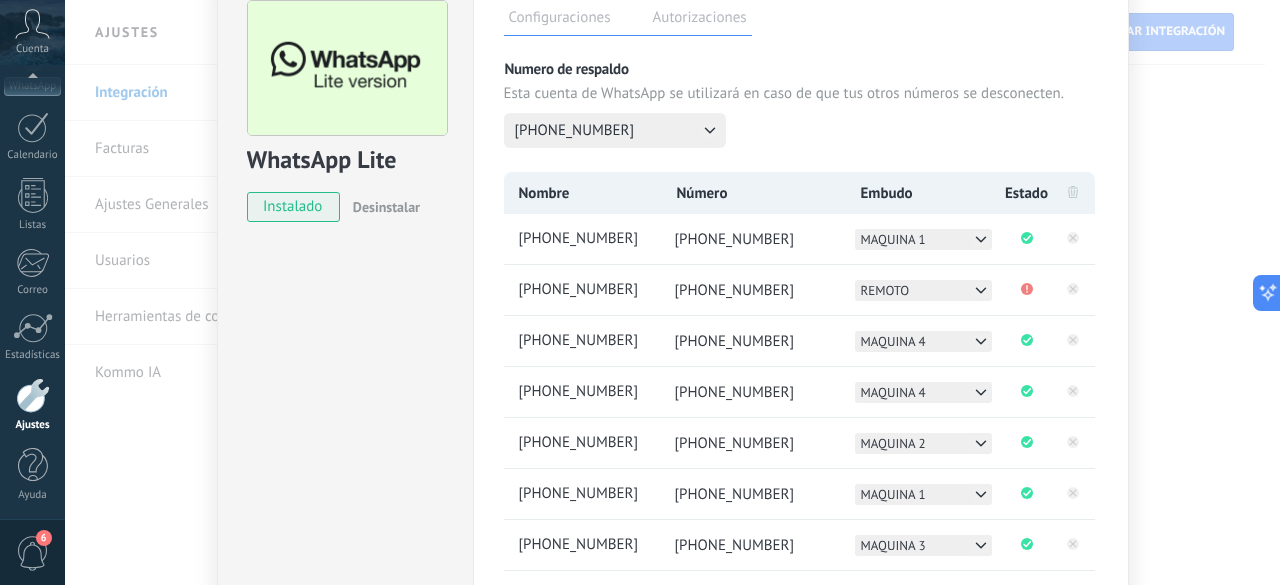 click on "WhatsApp Lite instalado Desinstalar Configuraciones Autorizaciones Esta pestaña registra a los usuarios que han concedido acceso a las integración a esta cuenta. Si deseas remover la posibilidad que un usuario pueda enviar solicitudes a la cuenta en nombre de esta integración, puedes revocar el acceso. Si el acceso a todos los usuarios es revocado, la integración dejará de funcionar. Esta aplicacion está instalada, pero nadie le ha dado acceso aun. Más de 2 mil millones de personas utilizan activamente WhatsApp para conectarse con amigos, familiares y empresas. Esta integración agrega el chat más popular a tu arsenal de comunicación: captura automáticamente leads desde los mensajes entrantes, comparte el acceso al chat con todo tu equipo y potencia todo con las herramientas integradas de Kommo, como el botón de compromiso y Salesbot. más _:  Guardar Numero de respaldo Esta cuenta de WhatsApp se utilizará en caso de que tus otros números se desconecten.   [PHONE_NUMBER] Nombre Número Embudo" at bounding box center [672, 292] 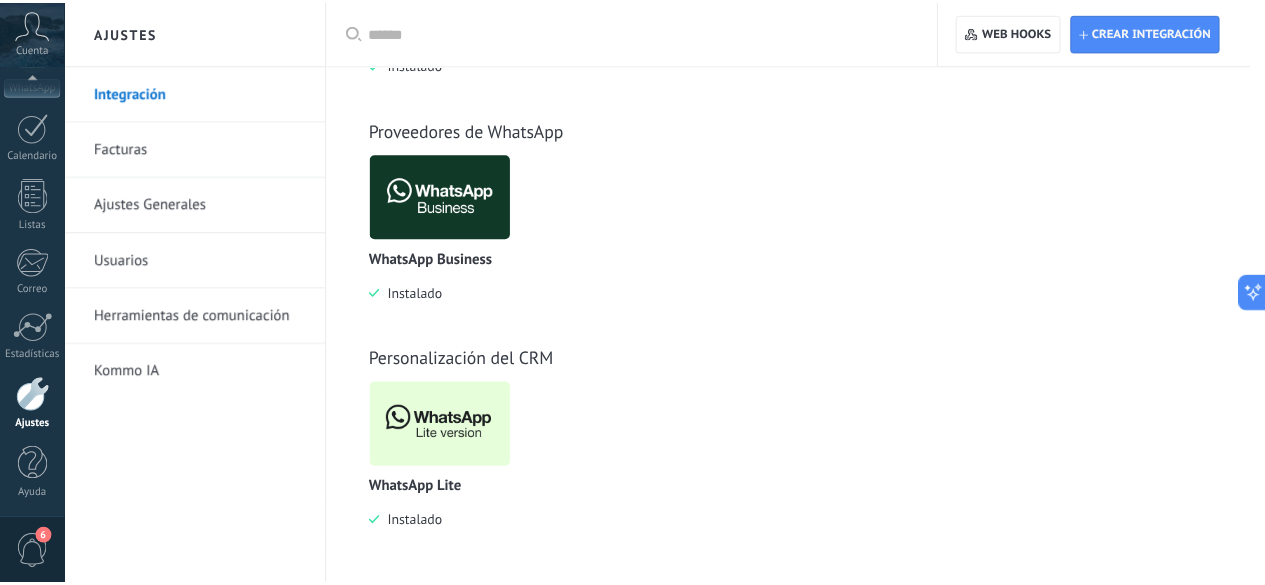 scroll, scrollTop: 0, scrollLeft: 0, axis: both 